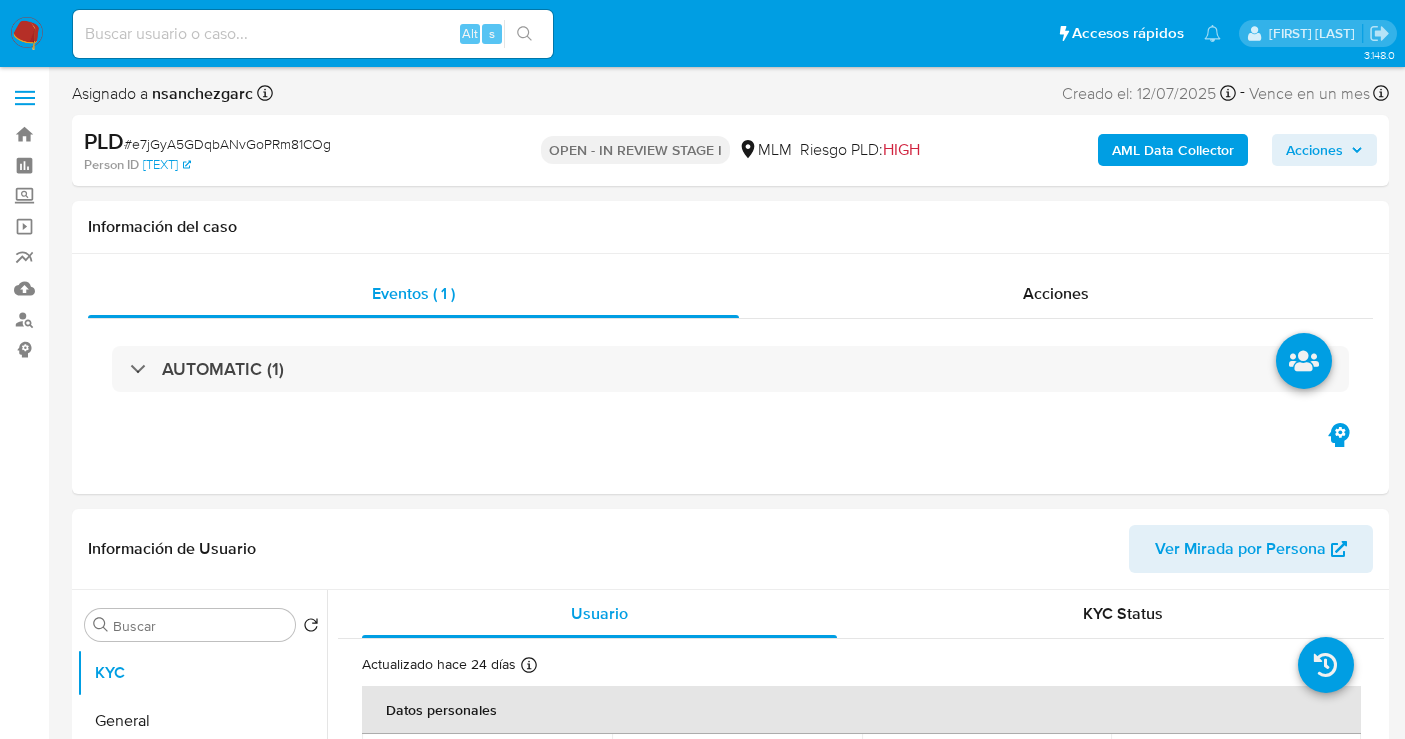 scroll, scrollTop: 0, scrollLeft: 0, axis: both 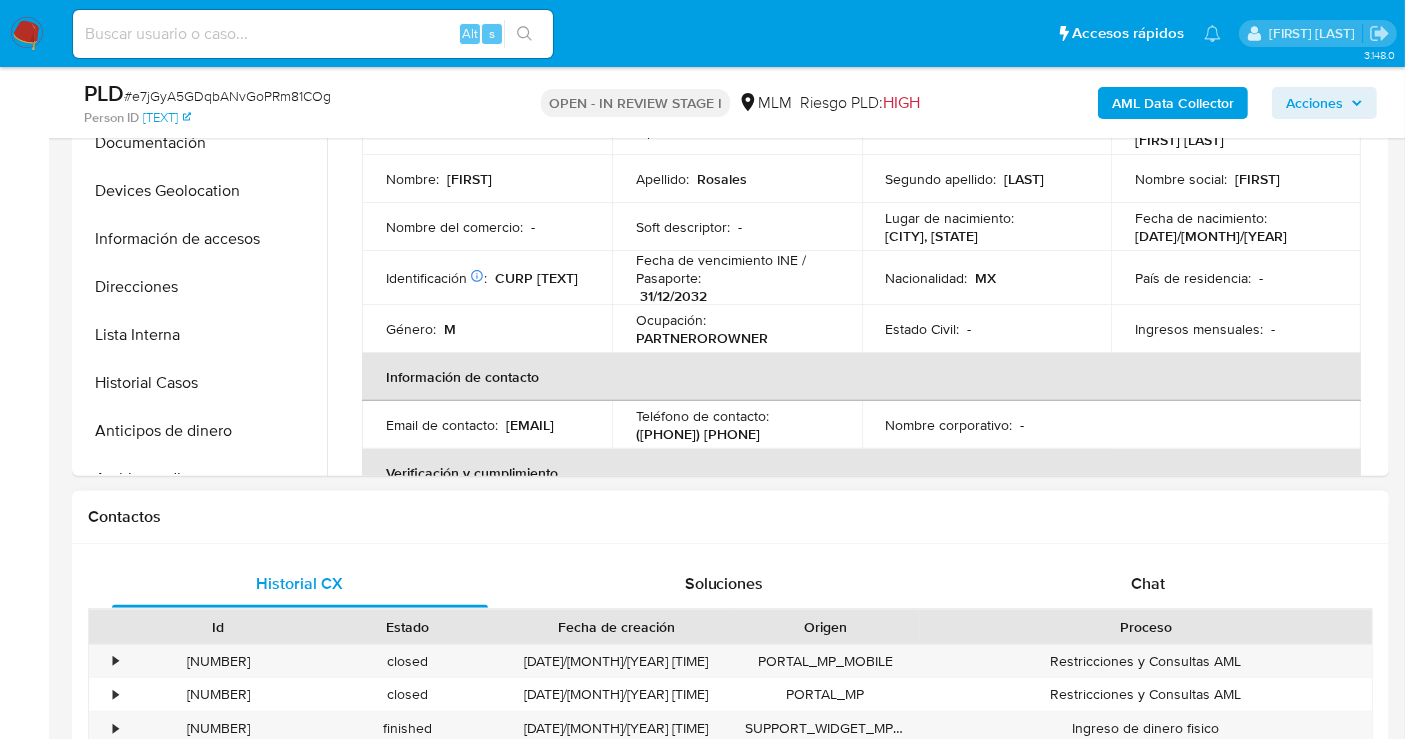 select on "10" 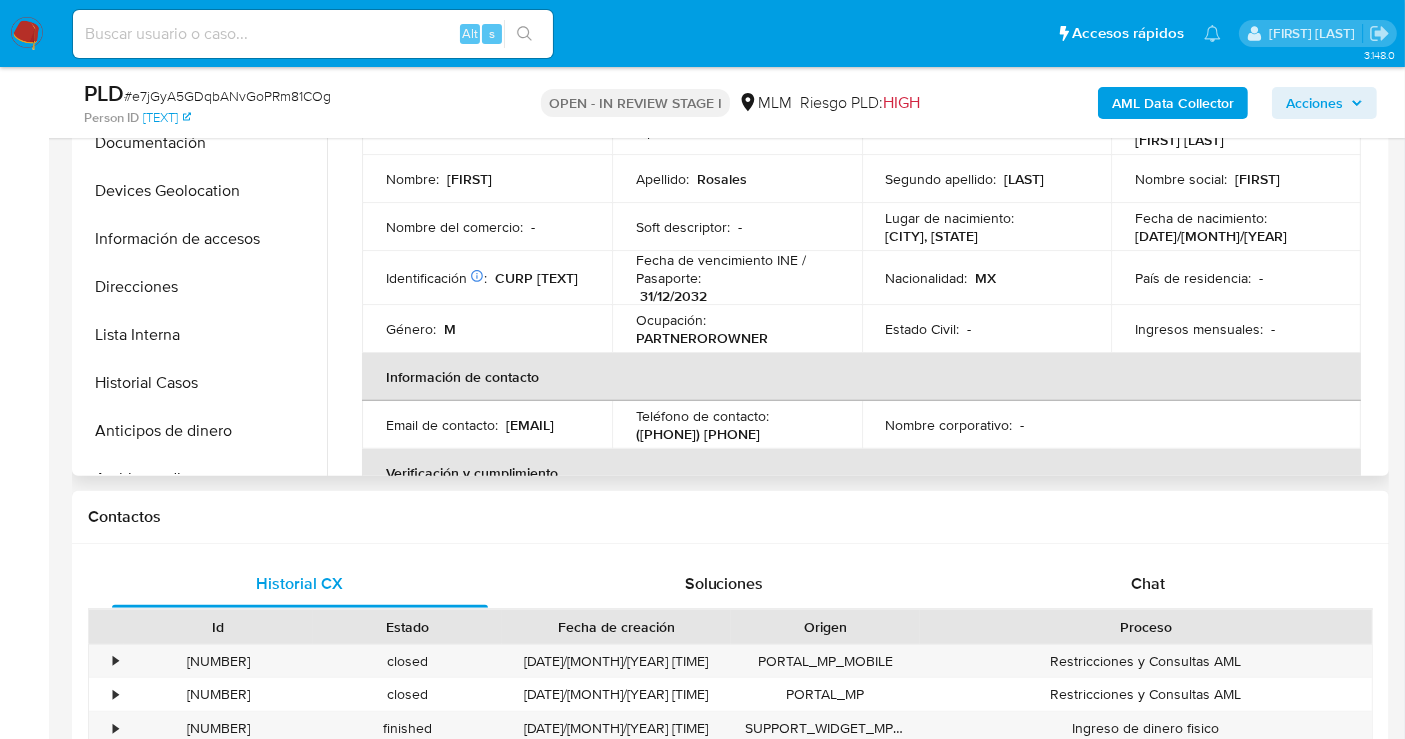 scroll, scrollTop: 222, scrollLeft: 0, axis: vertical 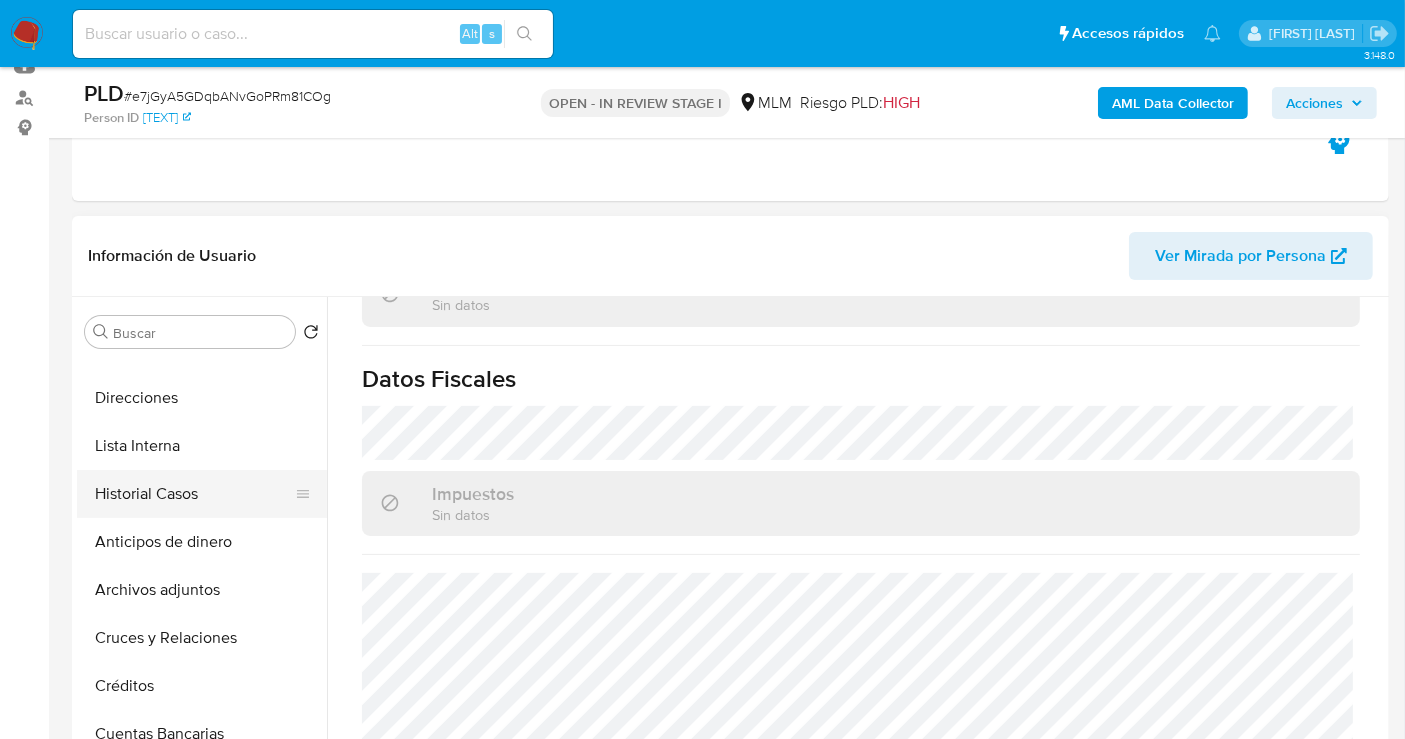 click on "Historial Casos" at bounding box center [194, 494] 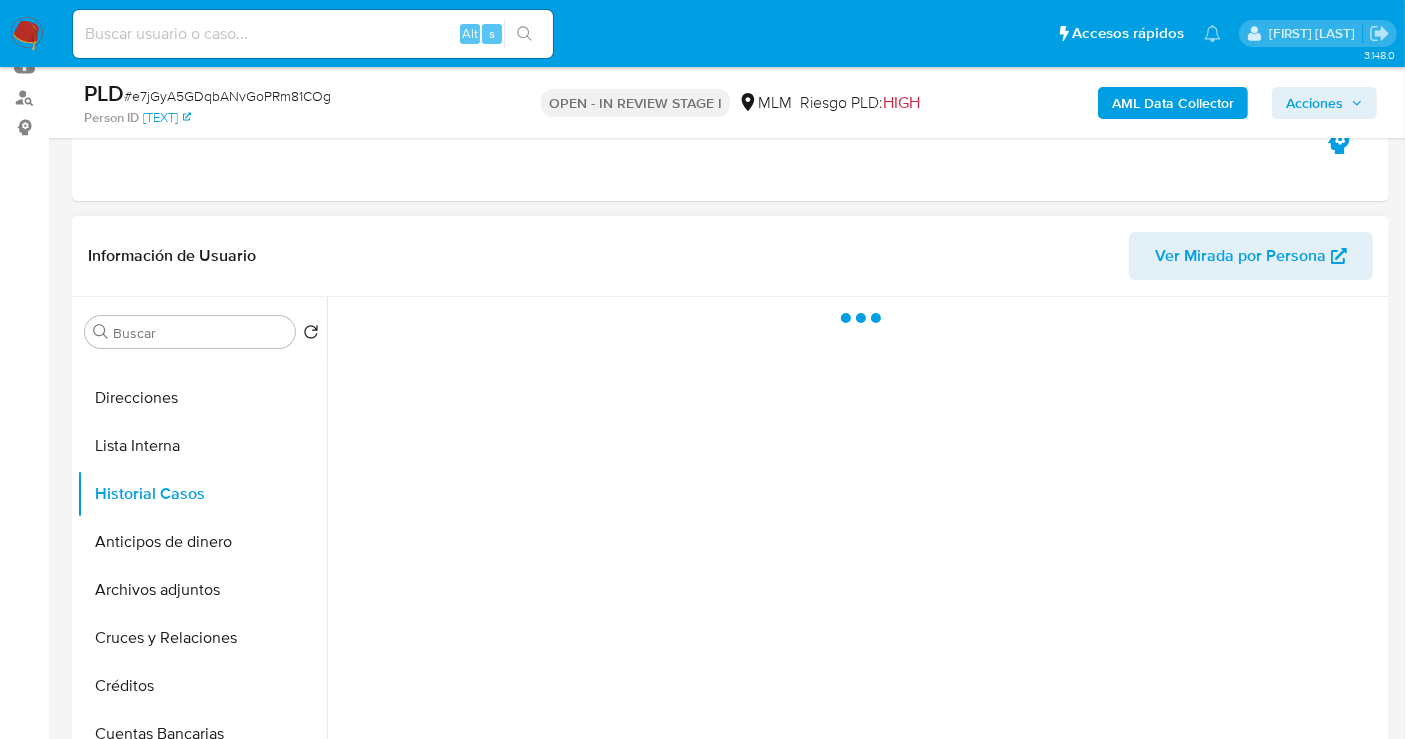 scroll, scrollTop: 0, scrollLeft: 0, axis: both 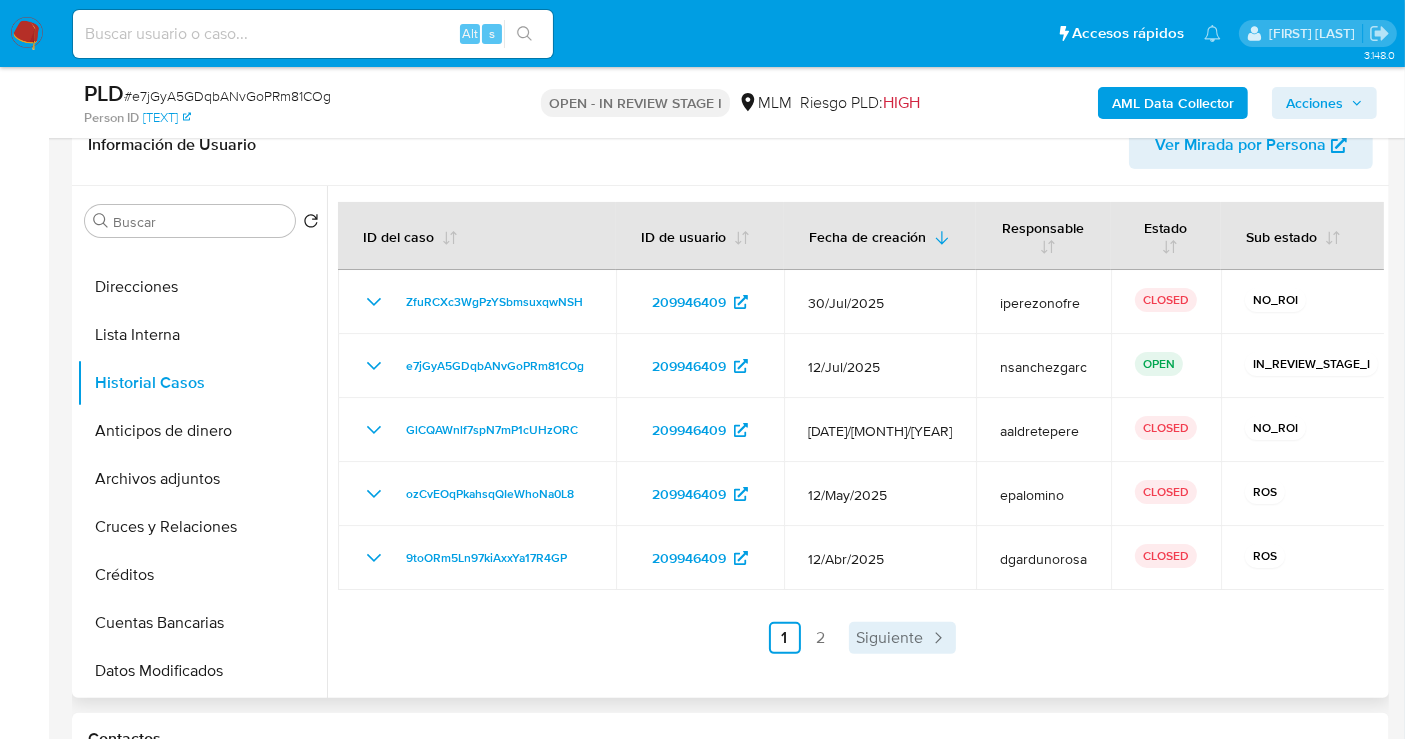 click on "Siguiente" at bounding box center (890, 638) 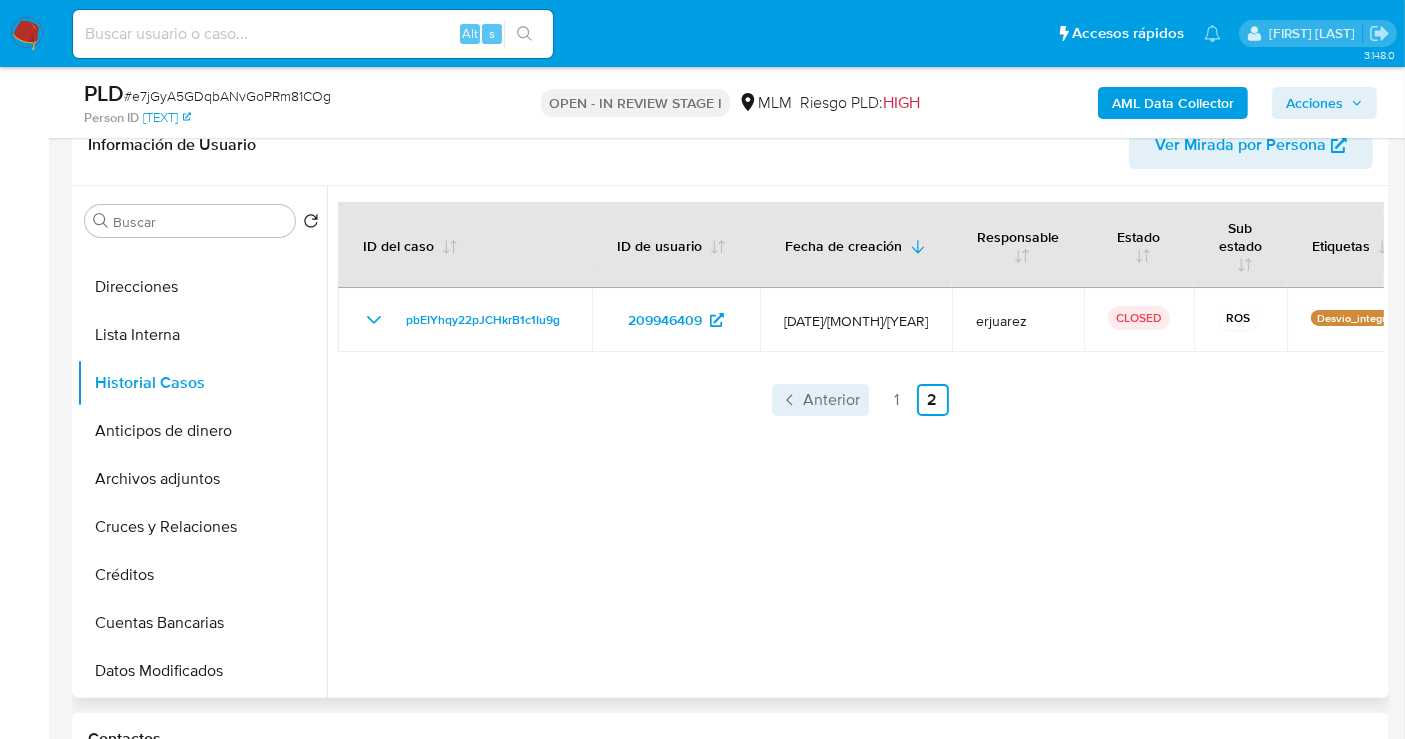 click on "Anterior" at bounding box center (832, 400) 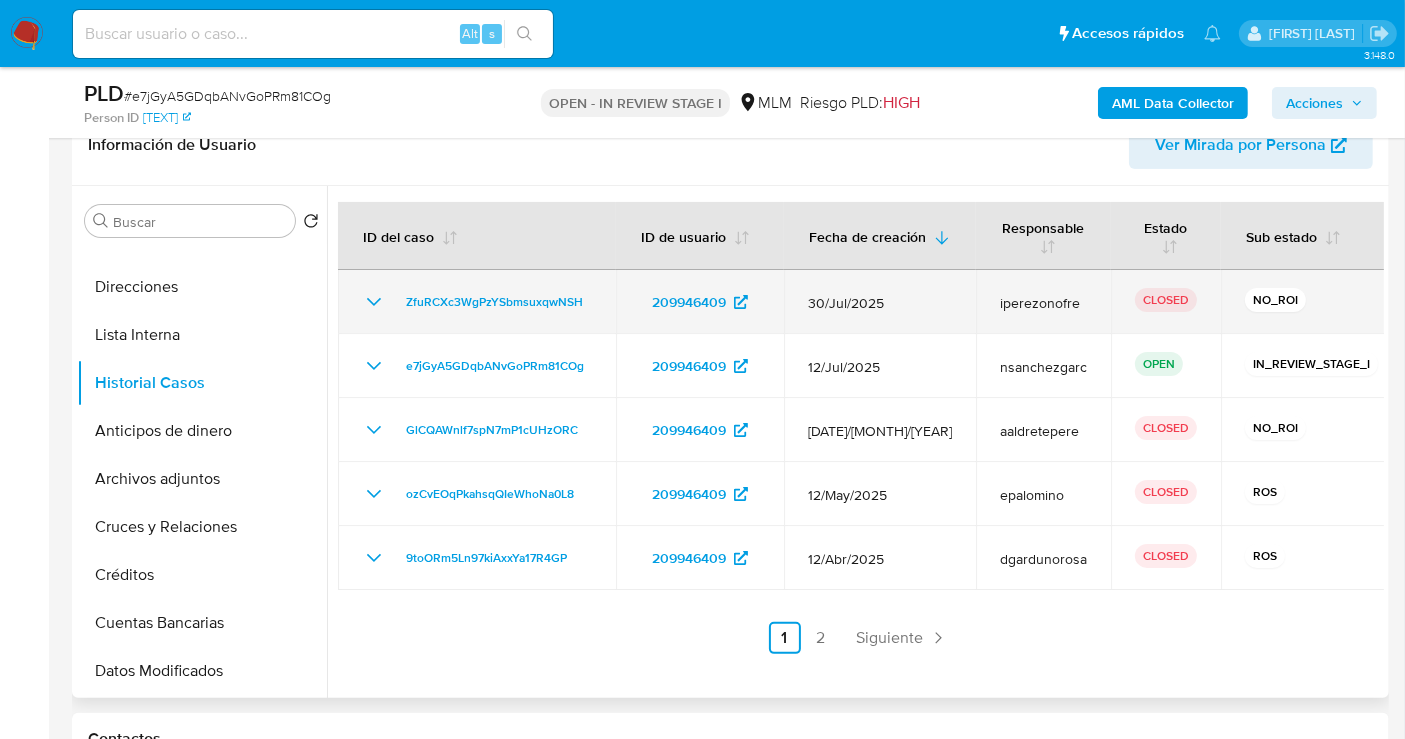 click 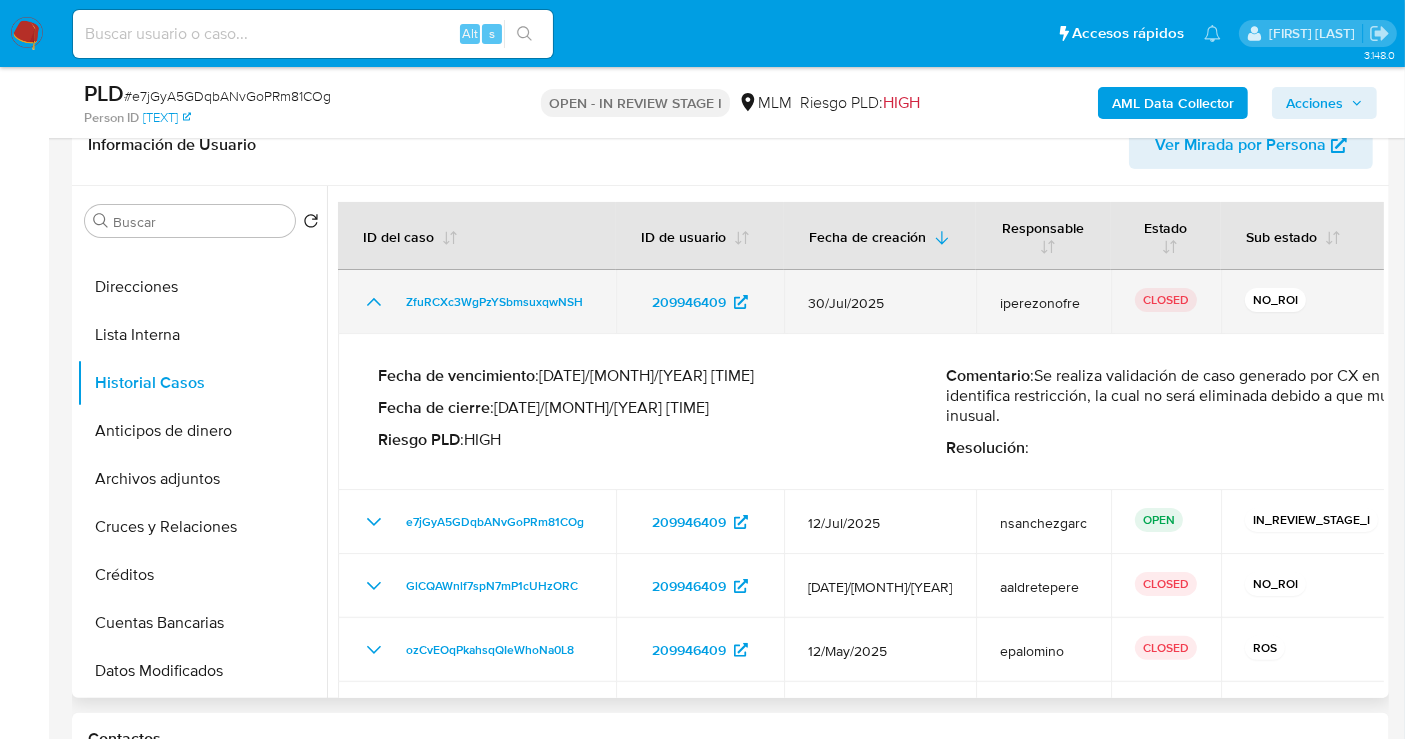 click 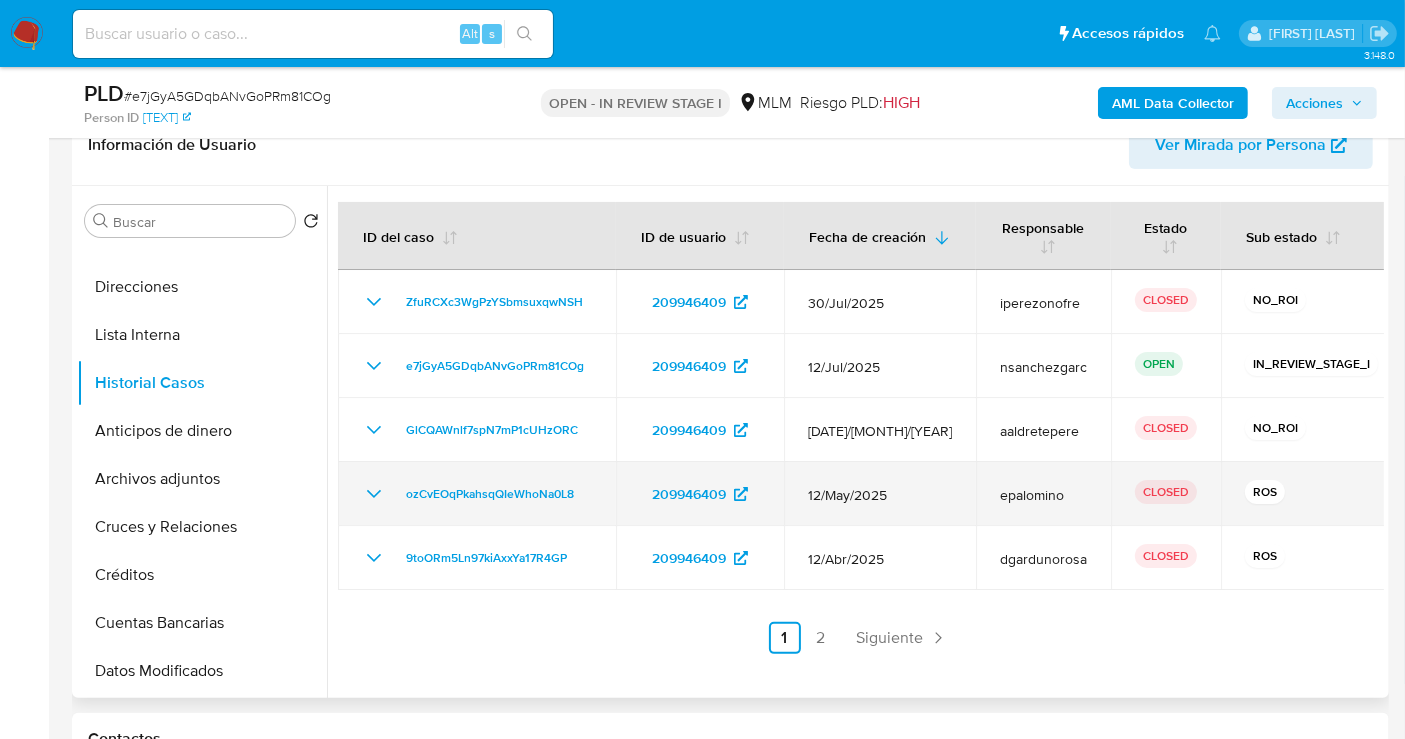 type 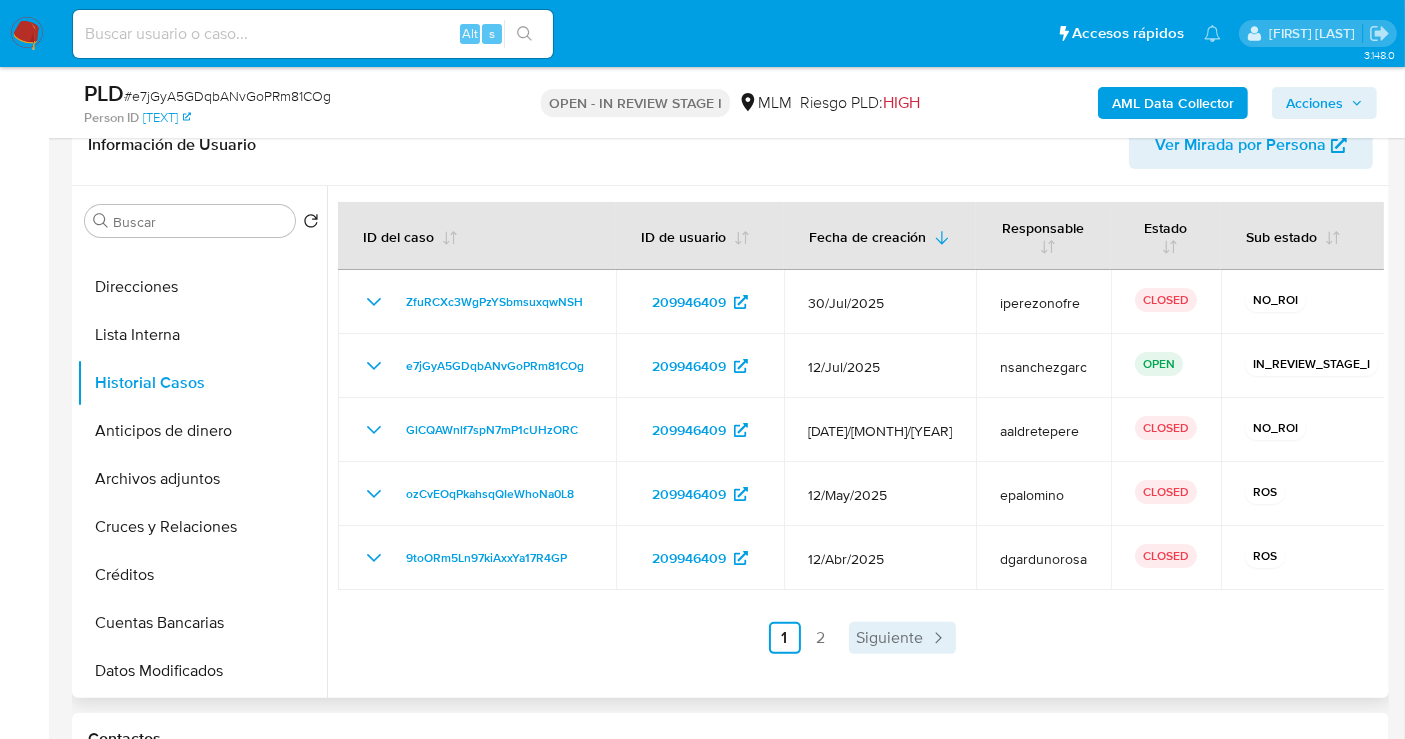 click on "Siguiente" at bounding box center [890, 638] 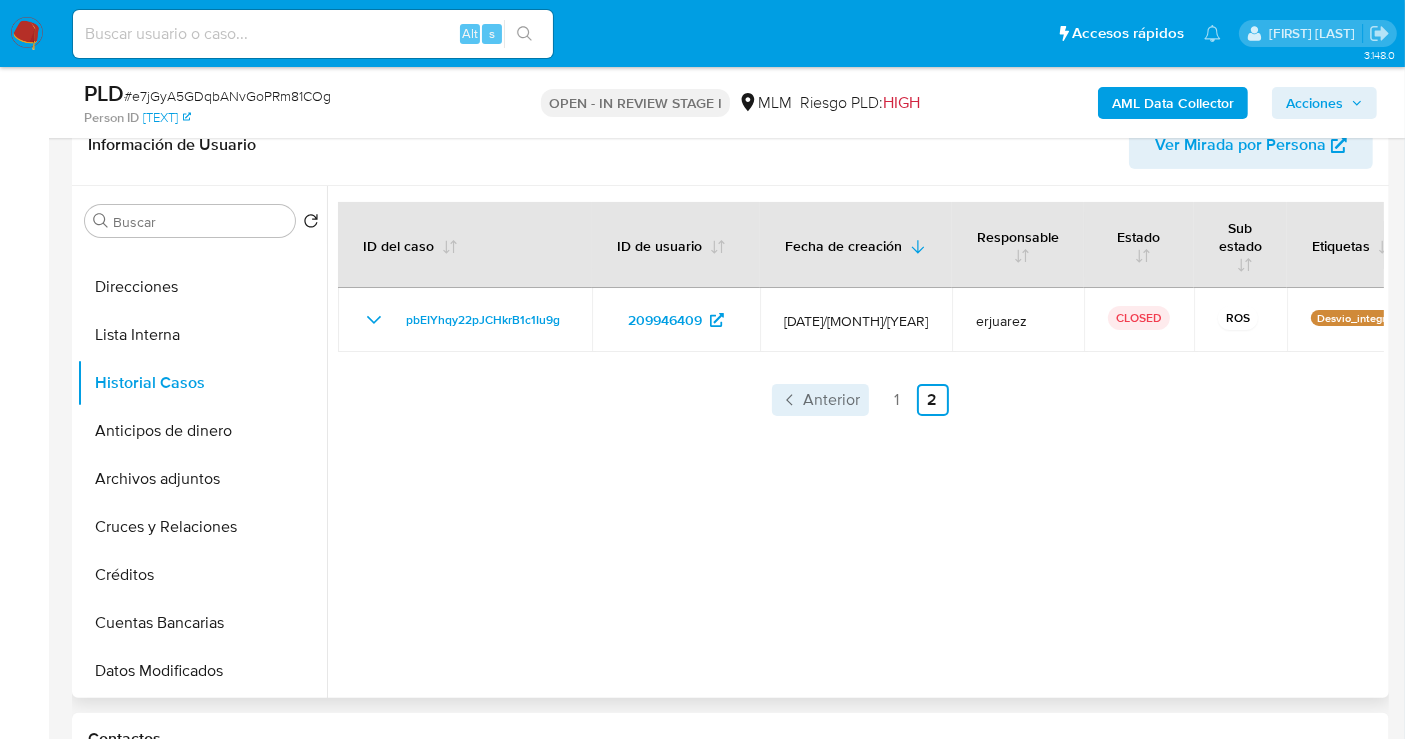 click on "Anterior" at bounding box center (832, 400) 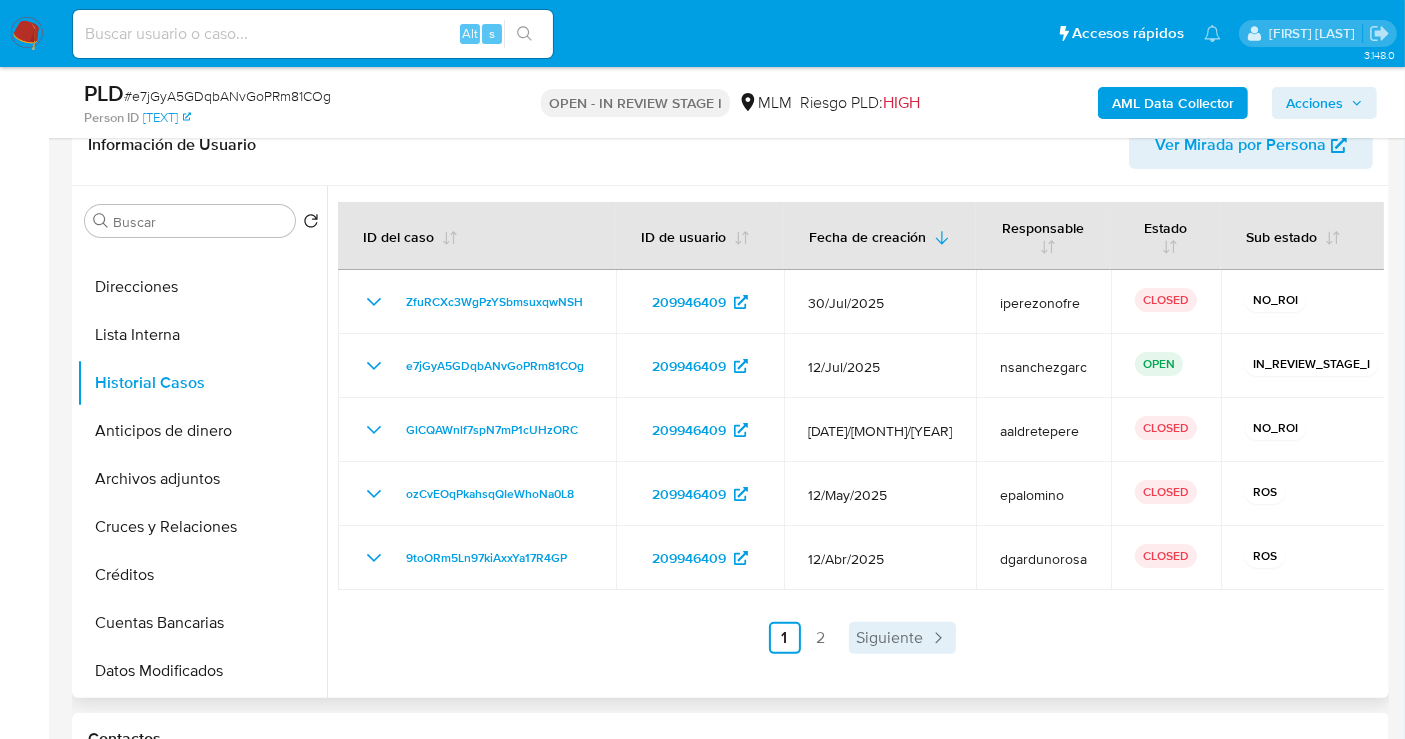 click on "Siguiente" at bounding box center [890, 638] 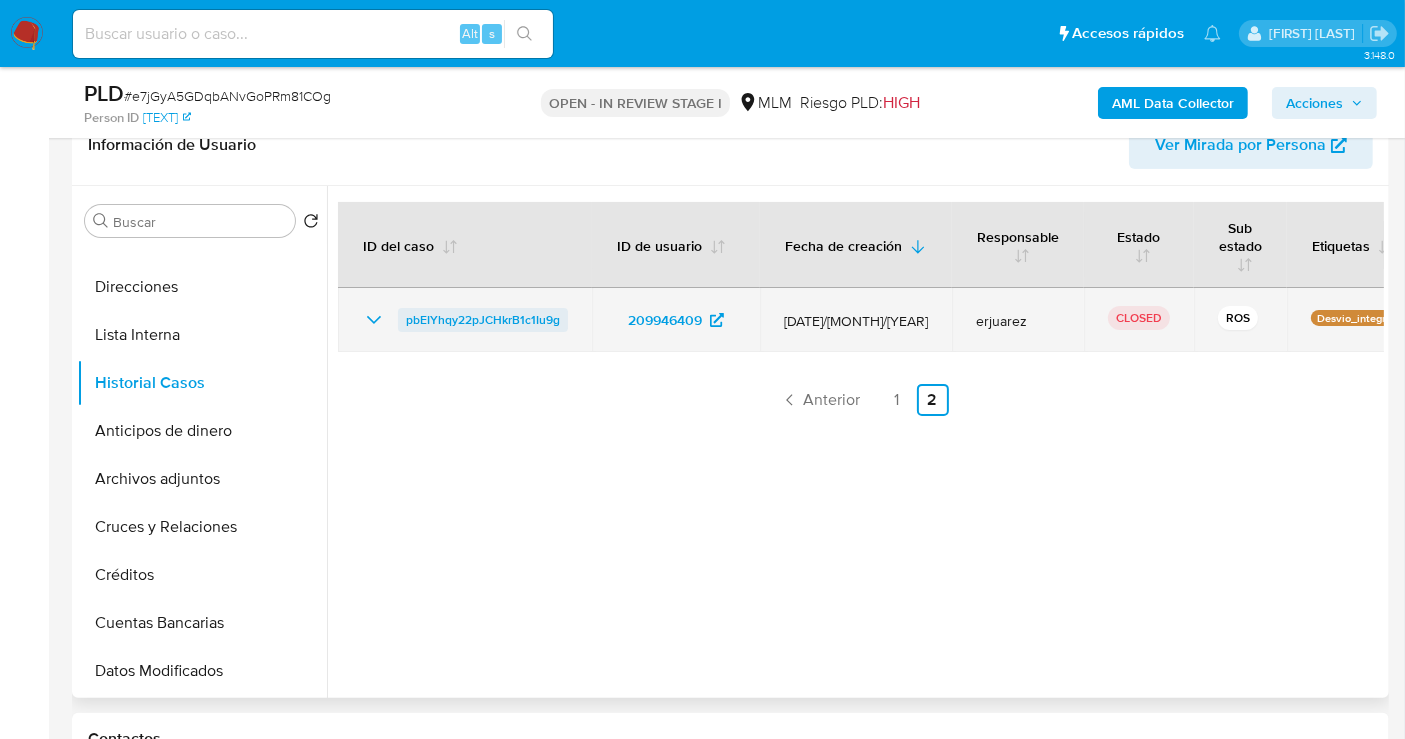 click on "pbEIYhqy22pJCHkrB1c1Iu9g" at bounding box center (483, 320) 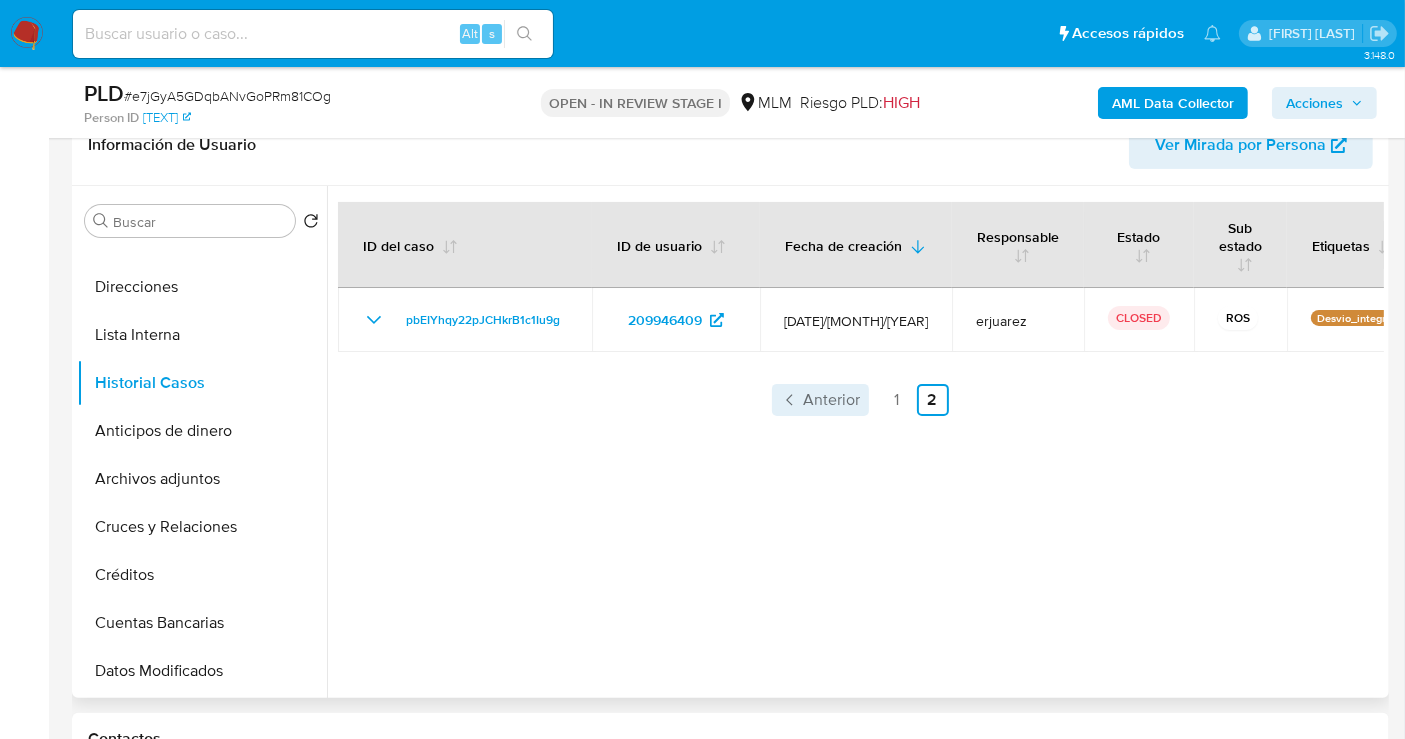 click on "Anterior" at bounding box center (832, 400) 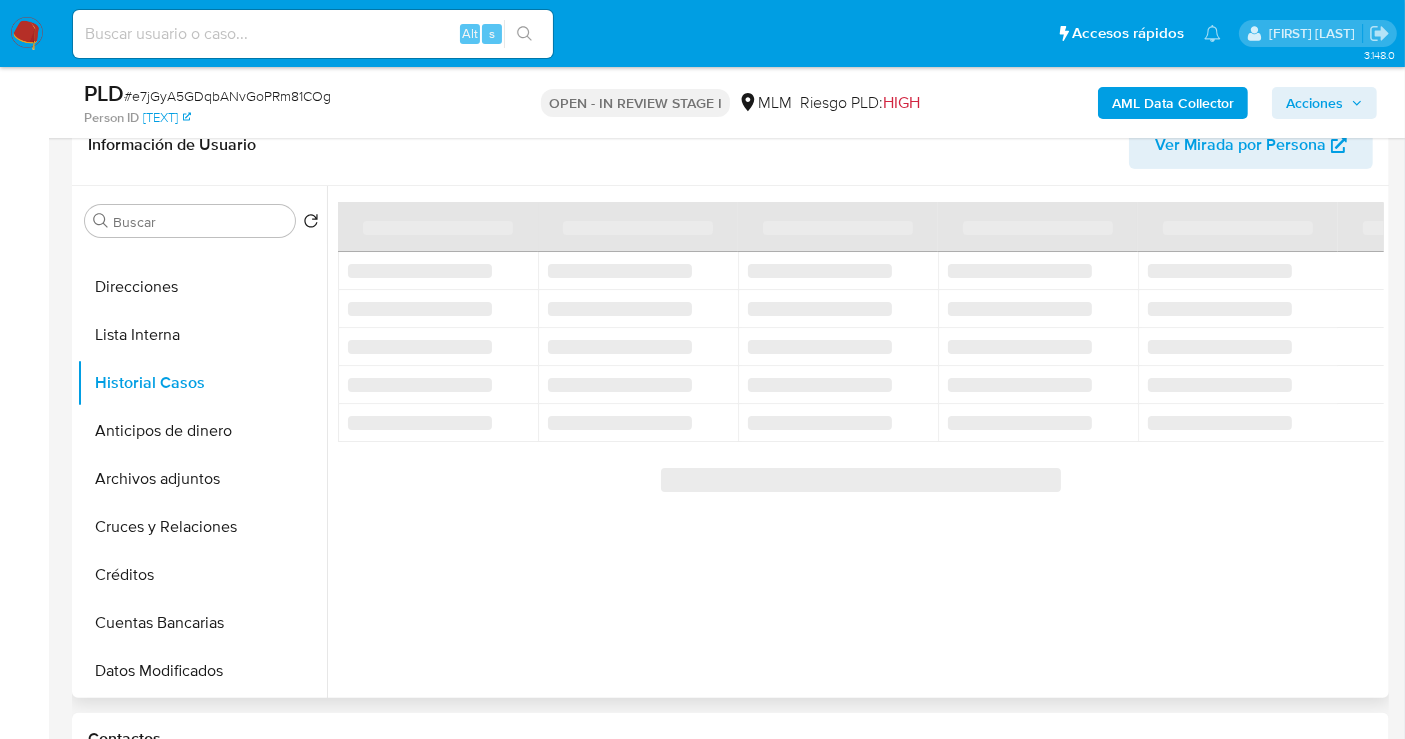 scroll, scrollTop: 444, scrollLeft: 0, axis: vertical 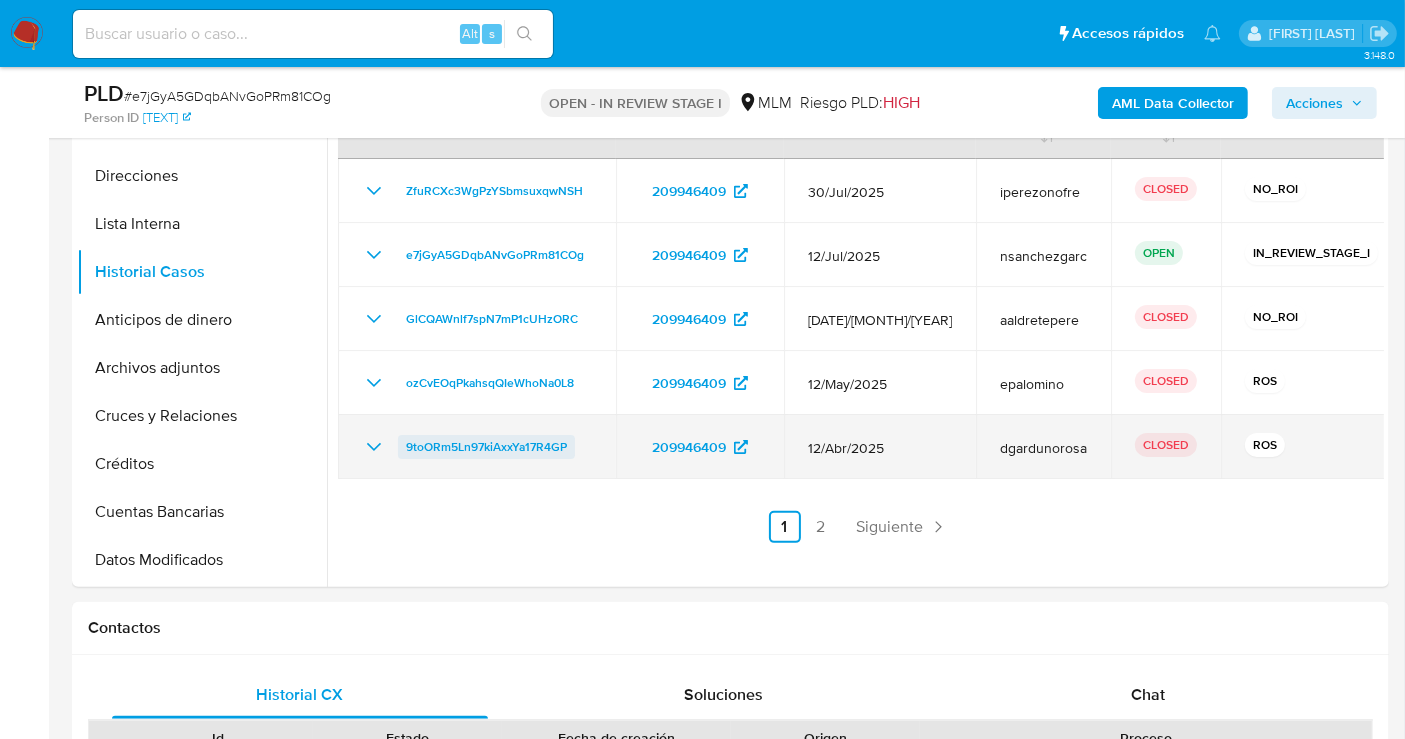 click on "9toORm5Ln97kiAxxYa17R4GP" at bounding box center [486, 447] 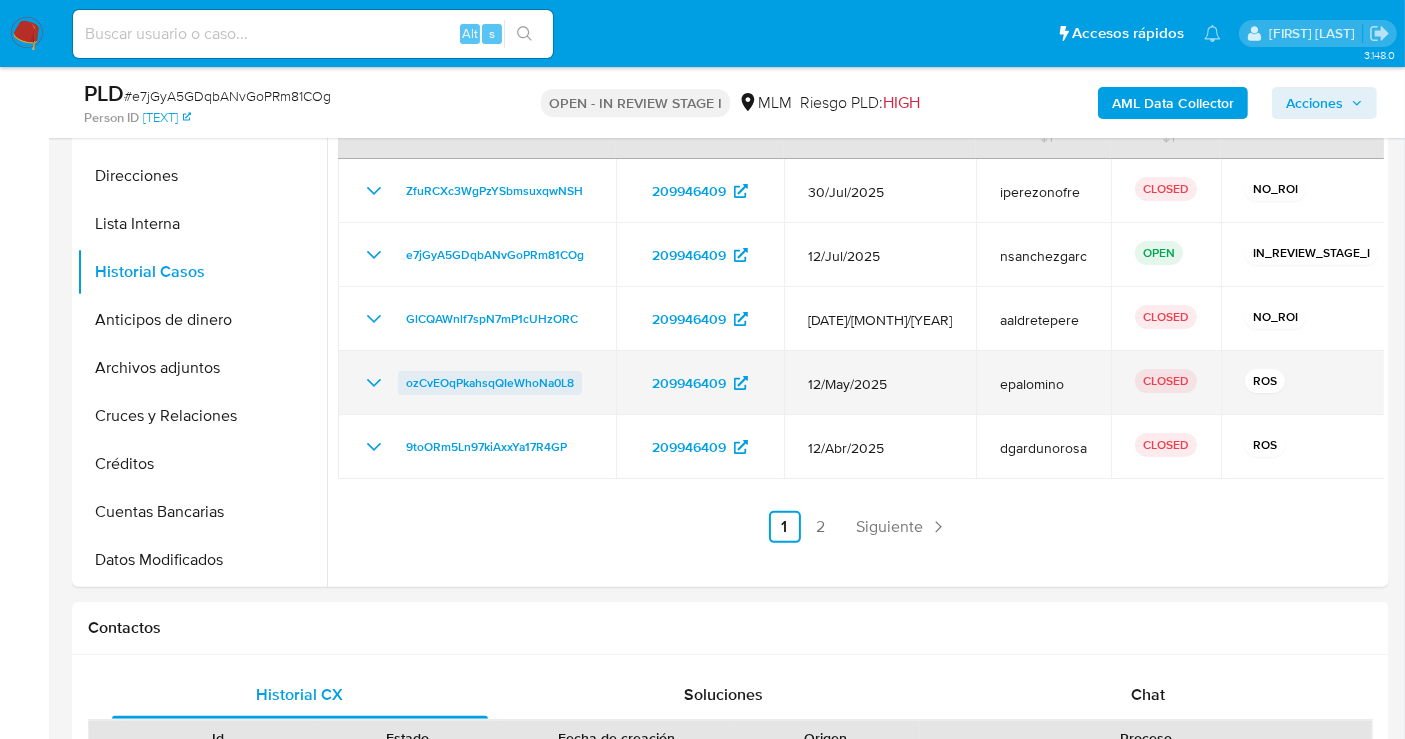 click on "ozCvEOqPkahsqQIeWhoNa0L8" at bounding box center (490, 383) 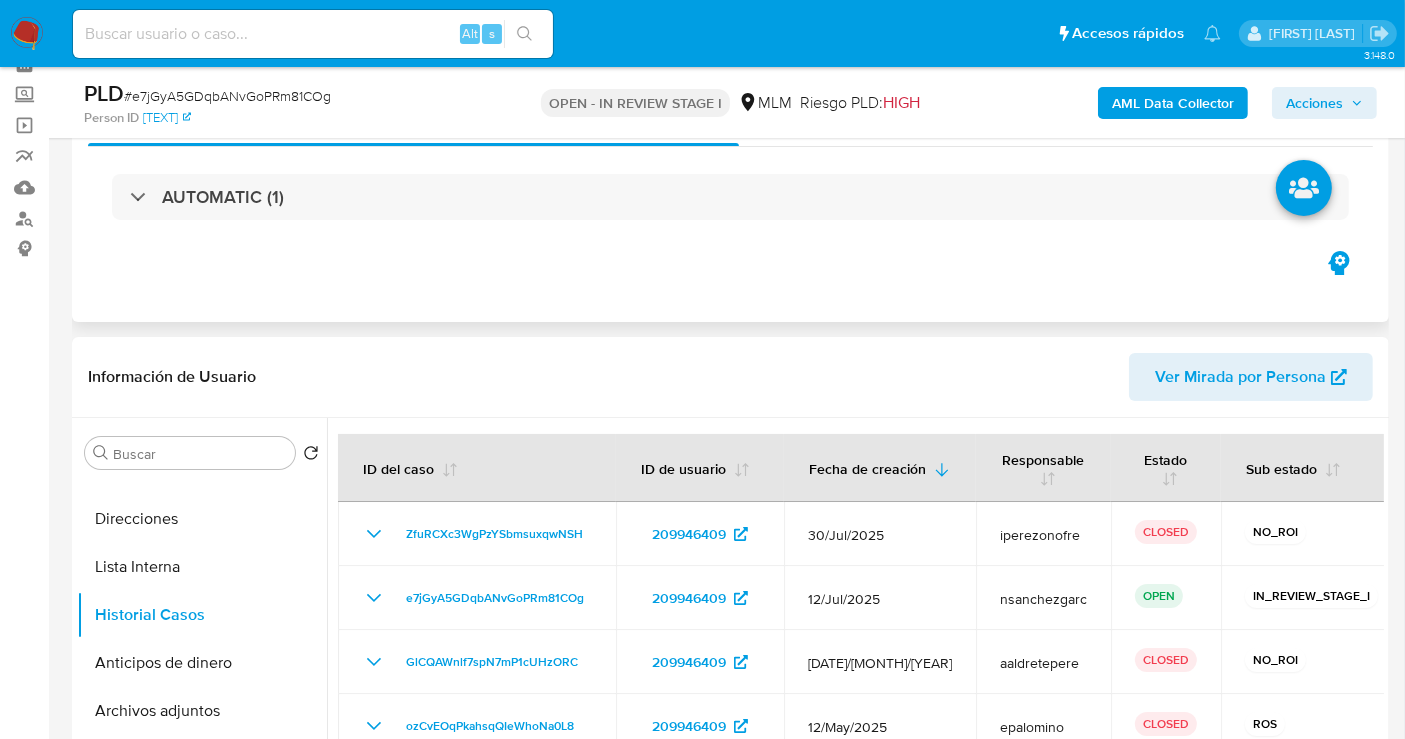 scroll, scrollTop: 333, scrollLeft: 0, axis: vertical 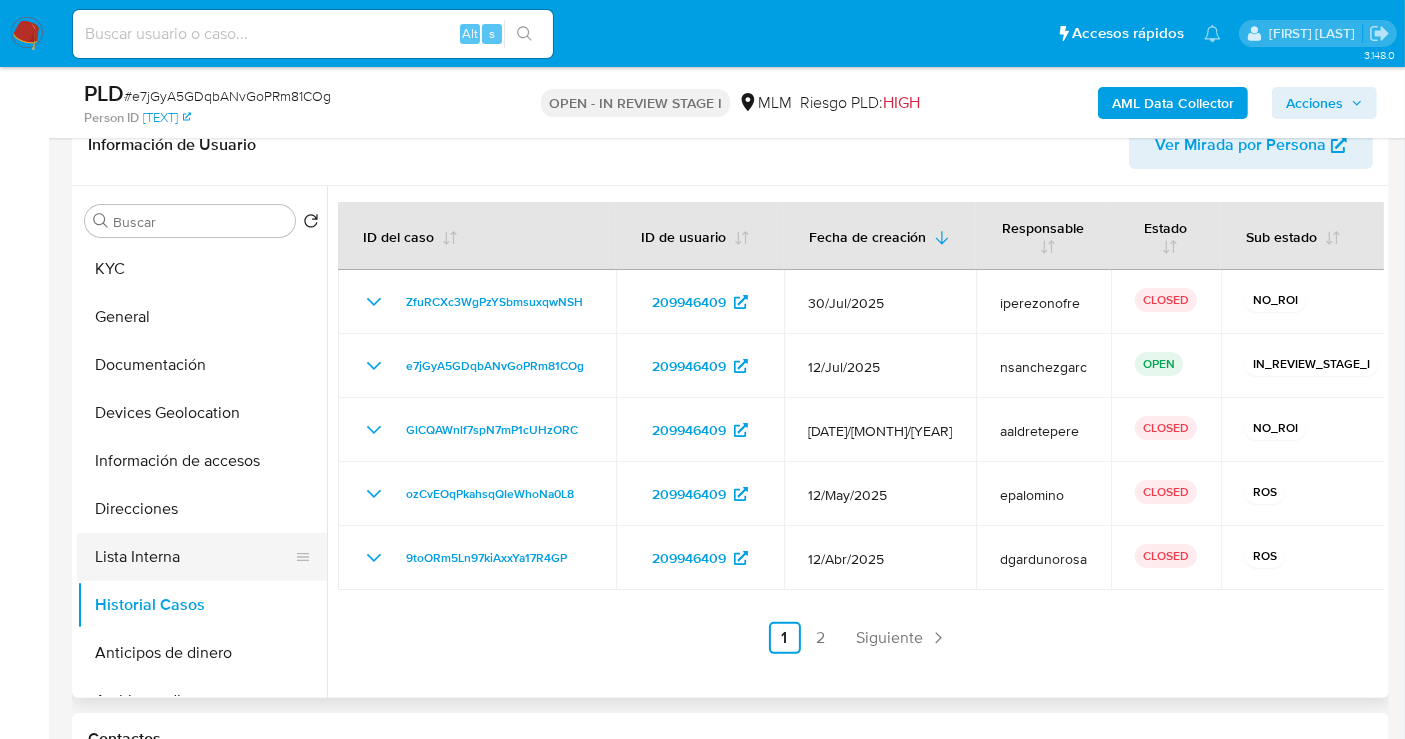 click on "General" at bounding box center (202, 317) 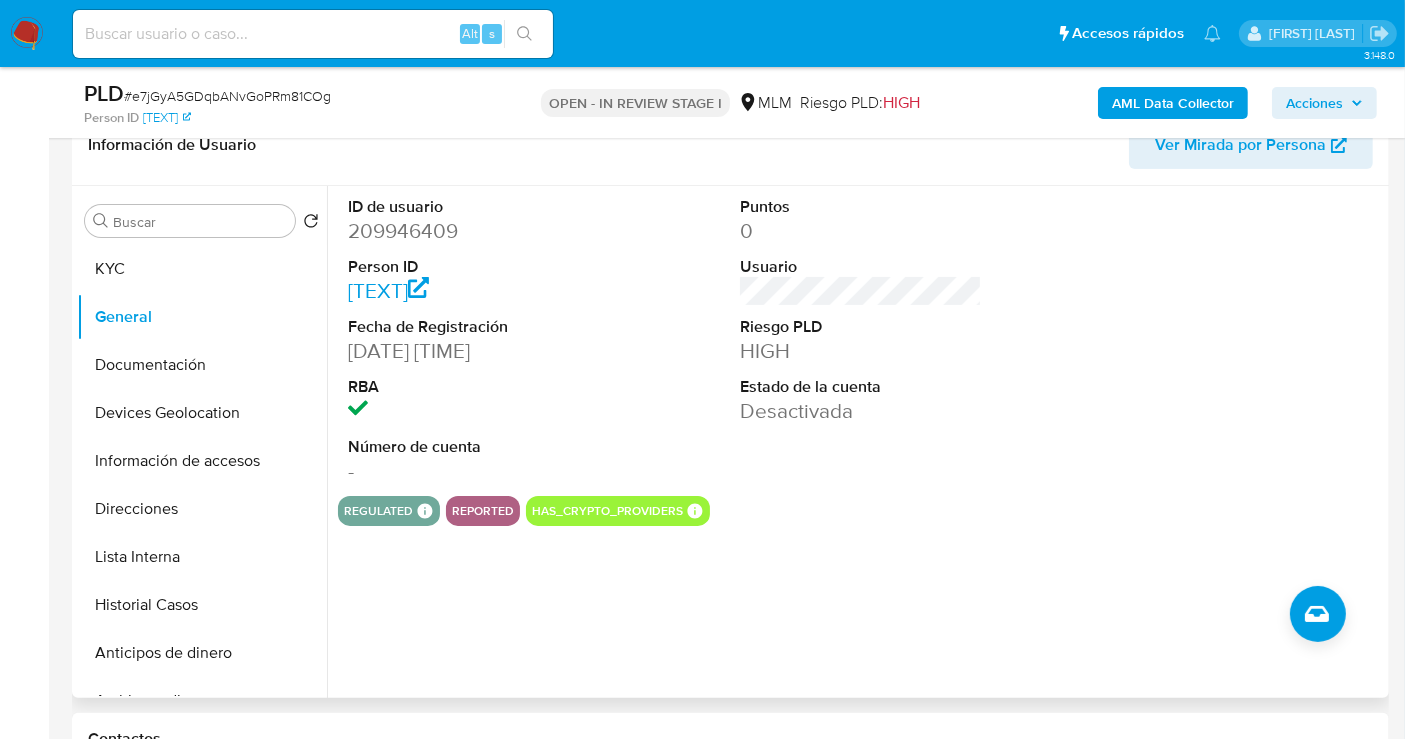 type 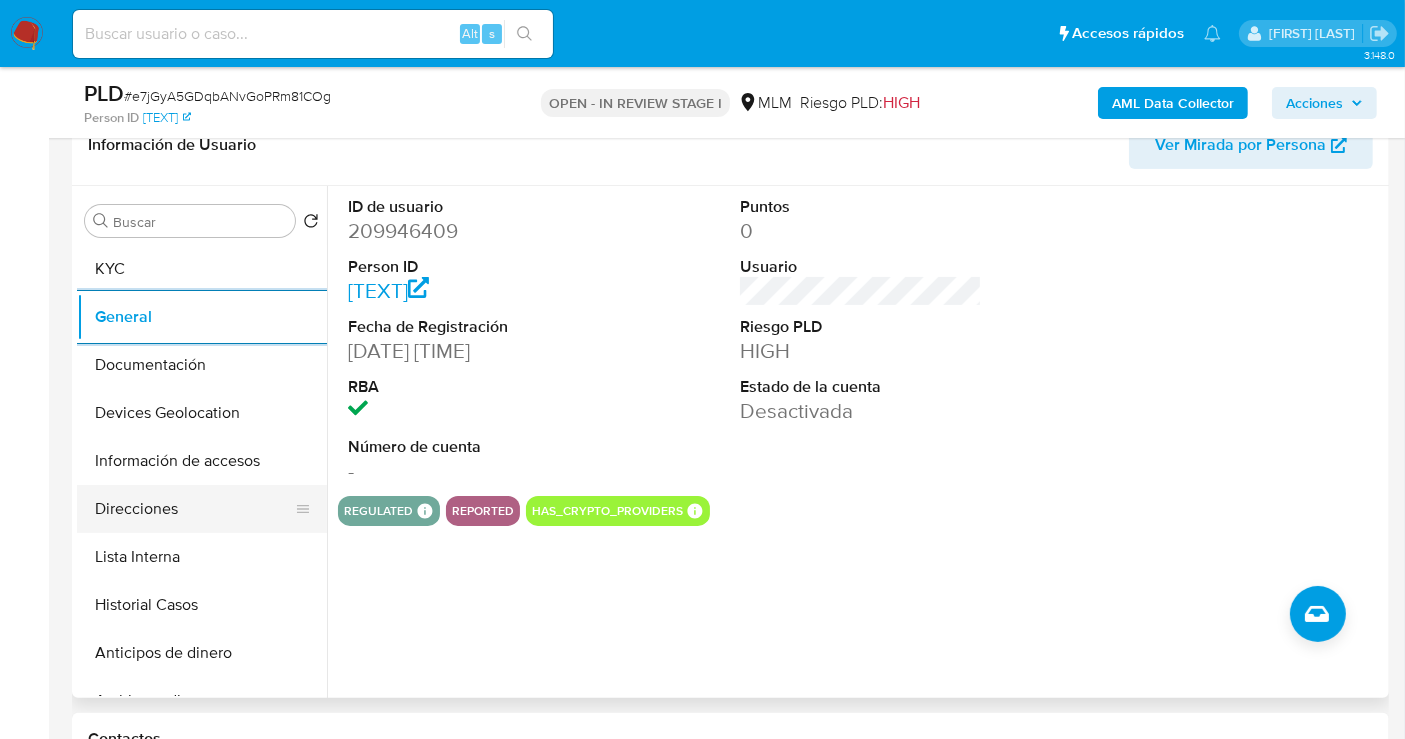 scroll, scrollTop: 111, scrollLeft: 0, axis: vertical 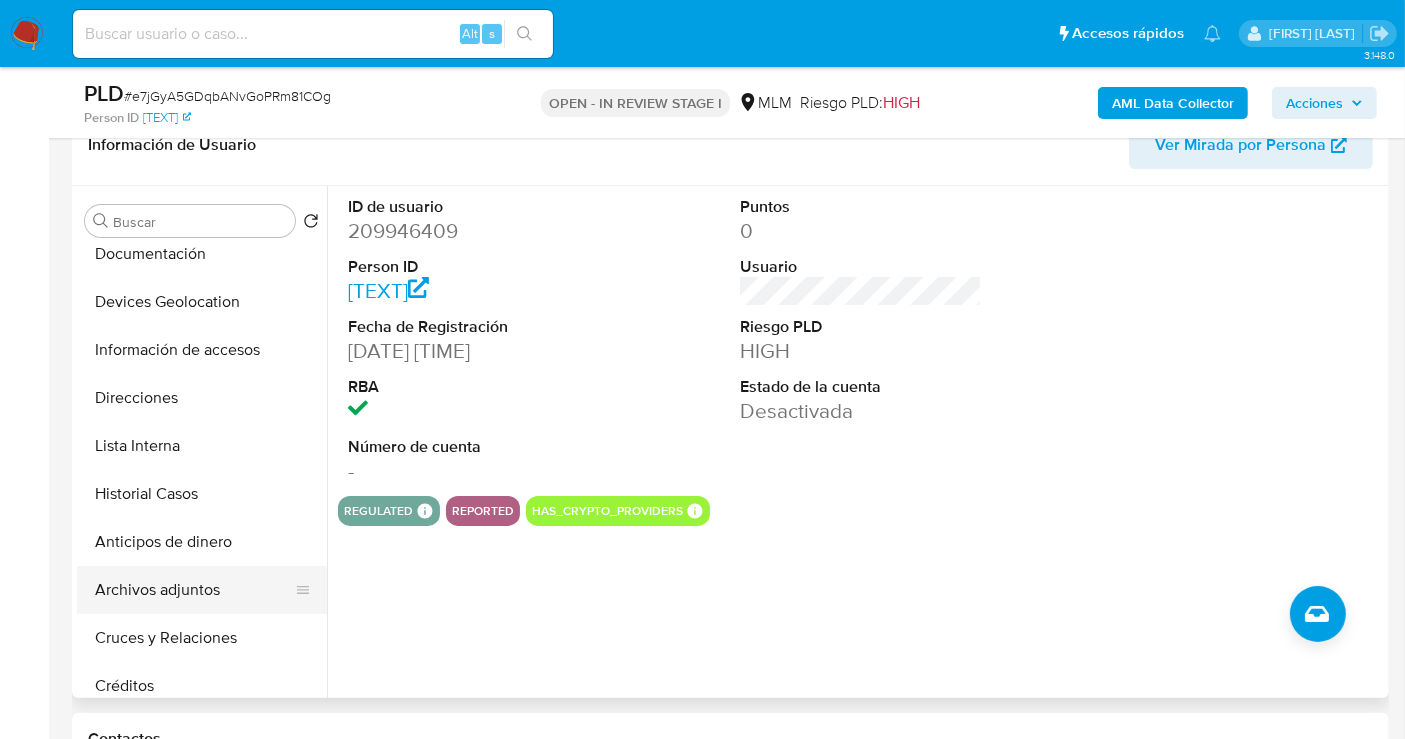 click on "Archivos adjuntos" at bounding box center (194, 590) 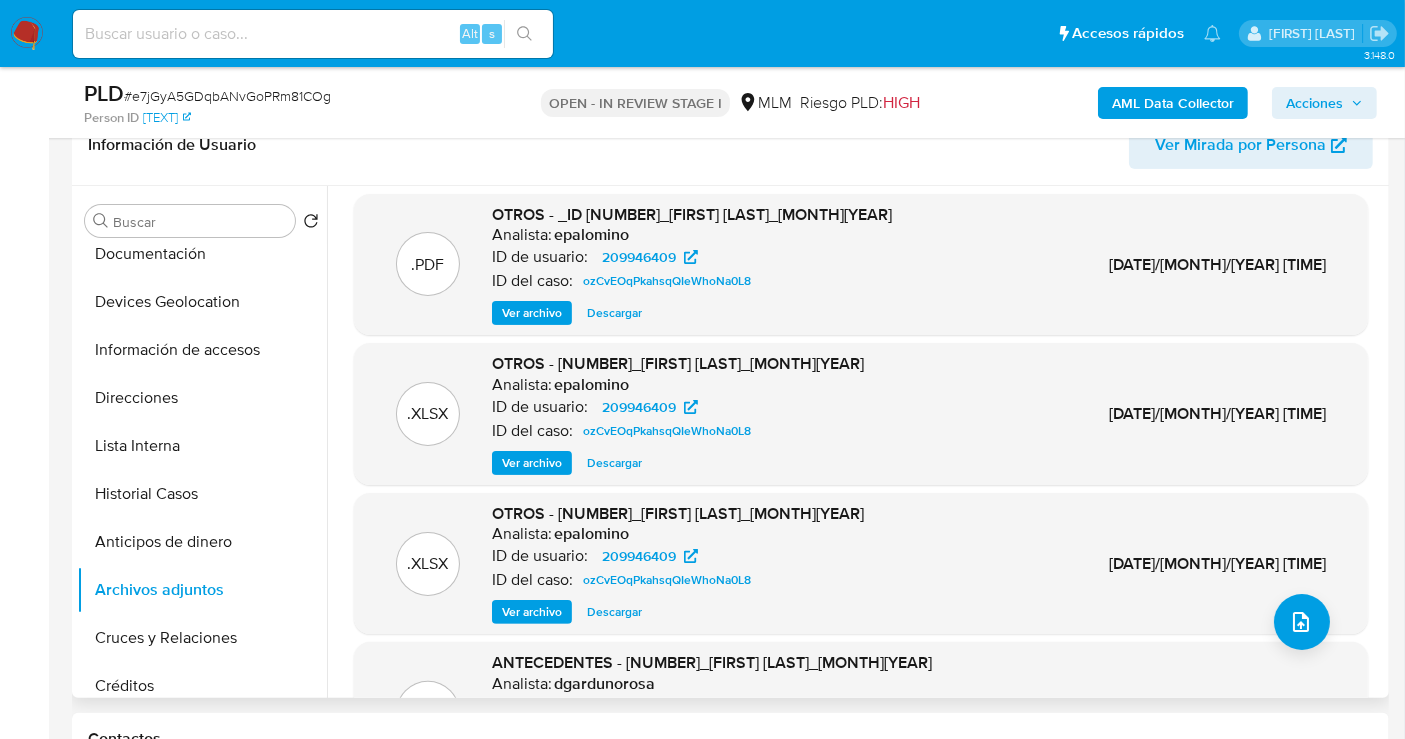 scroll, scrollTop: 0, scrollLeft: 0, axis: both 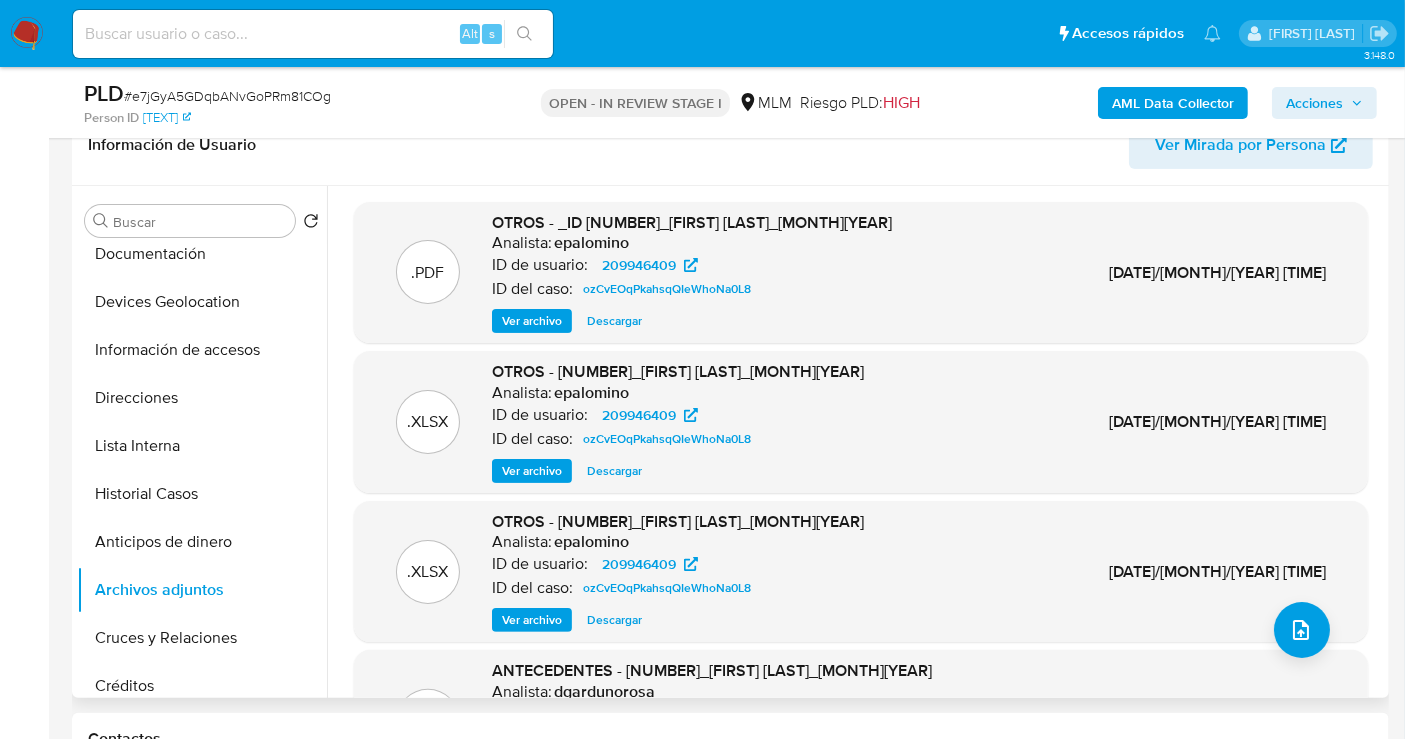 click on "Ver archivo" at bounding box center [532, 321] 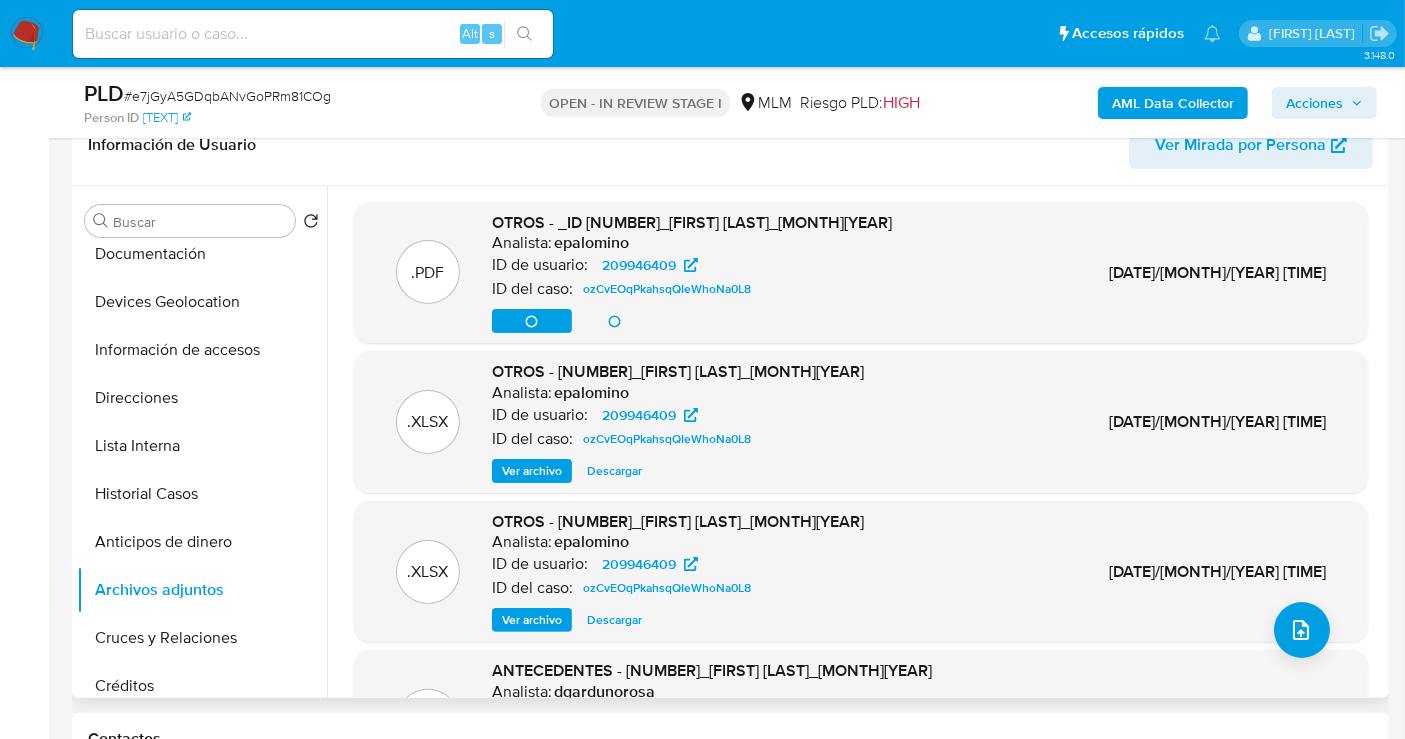 click on "Ver archivo Ver archivo Descargar" at bounding box center [692, 321] 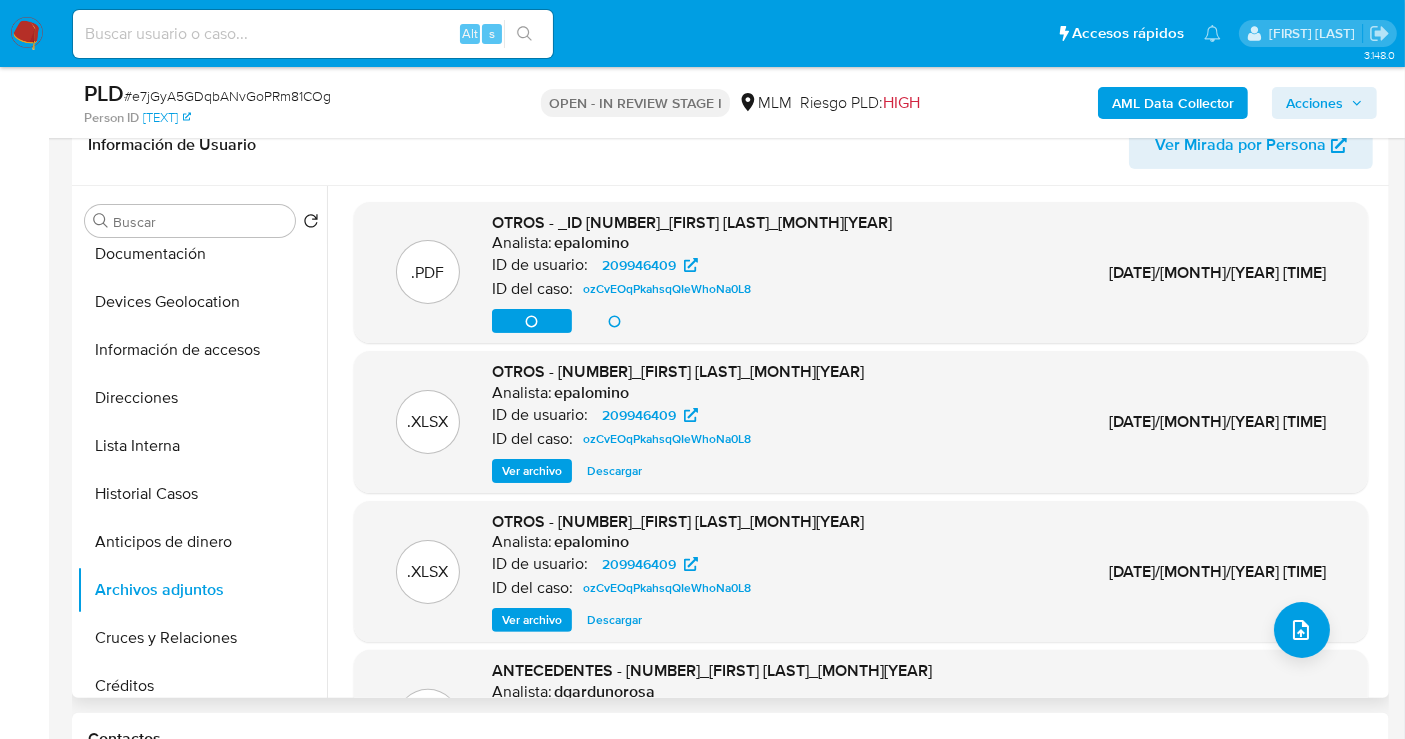 scroll, scrollTop: 168, scrollLeft: 0, axis: vertical 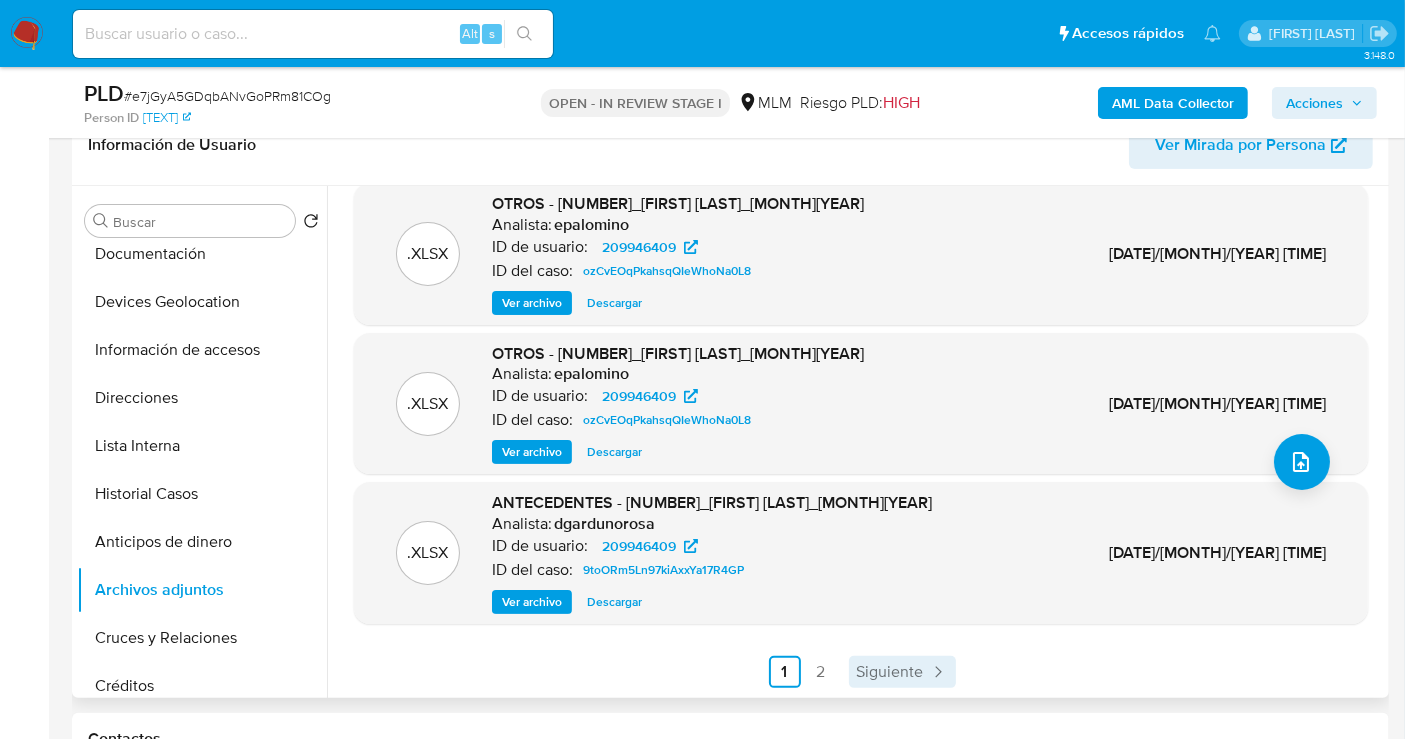 click on "Siguiente" at bounding box center [890, 672] 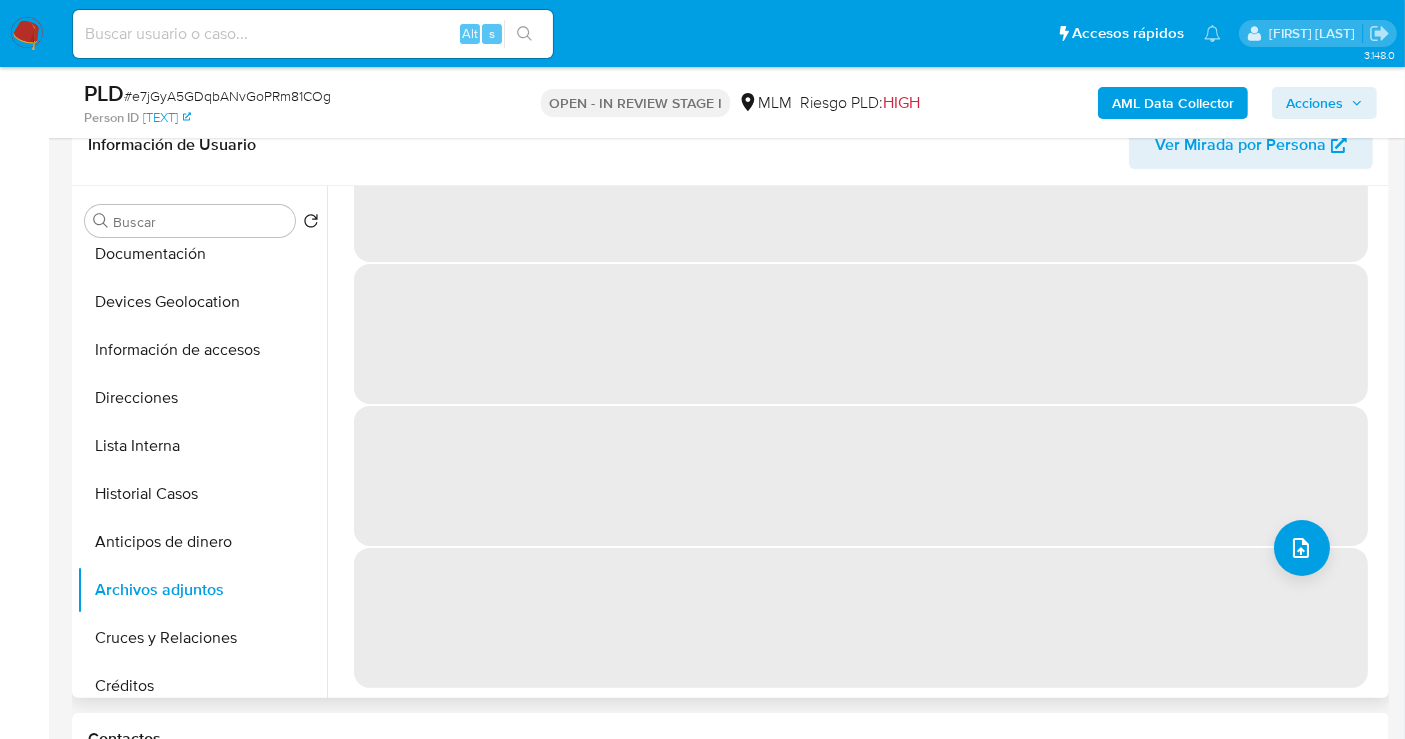 scroll, scrollTop: 0, scrollLeft: 0, axis: both 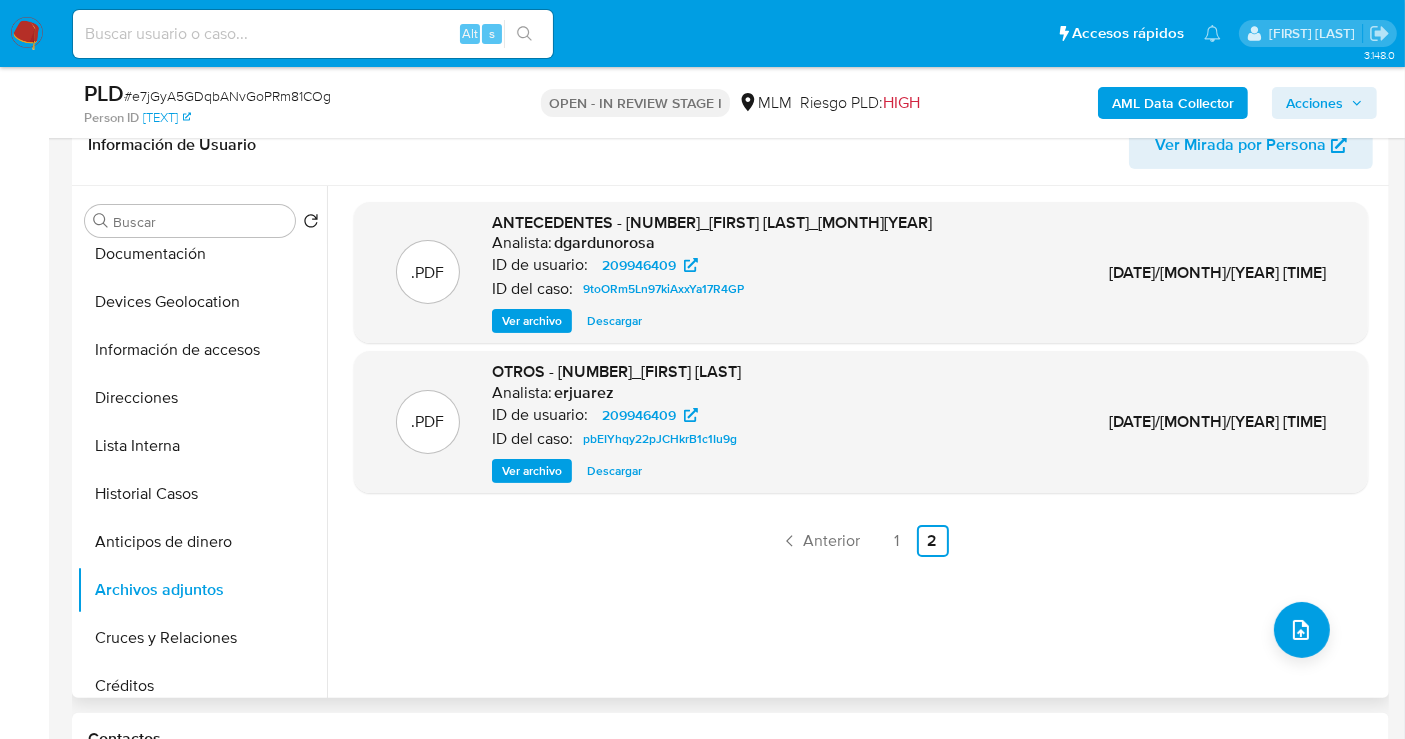 click on "Ver archivo" at bounding box center [532, 321] 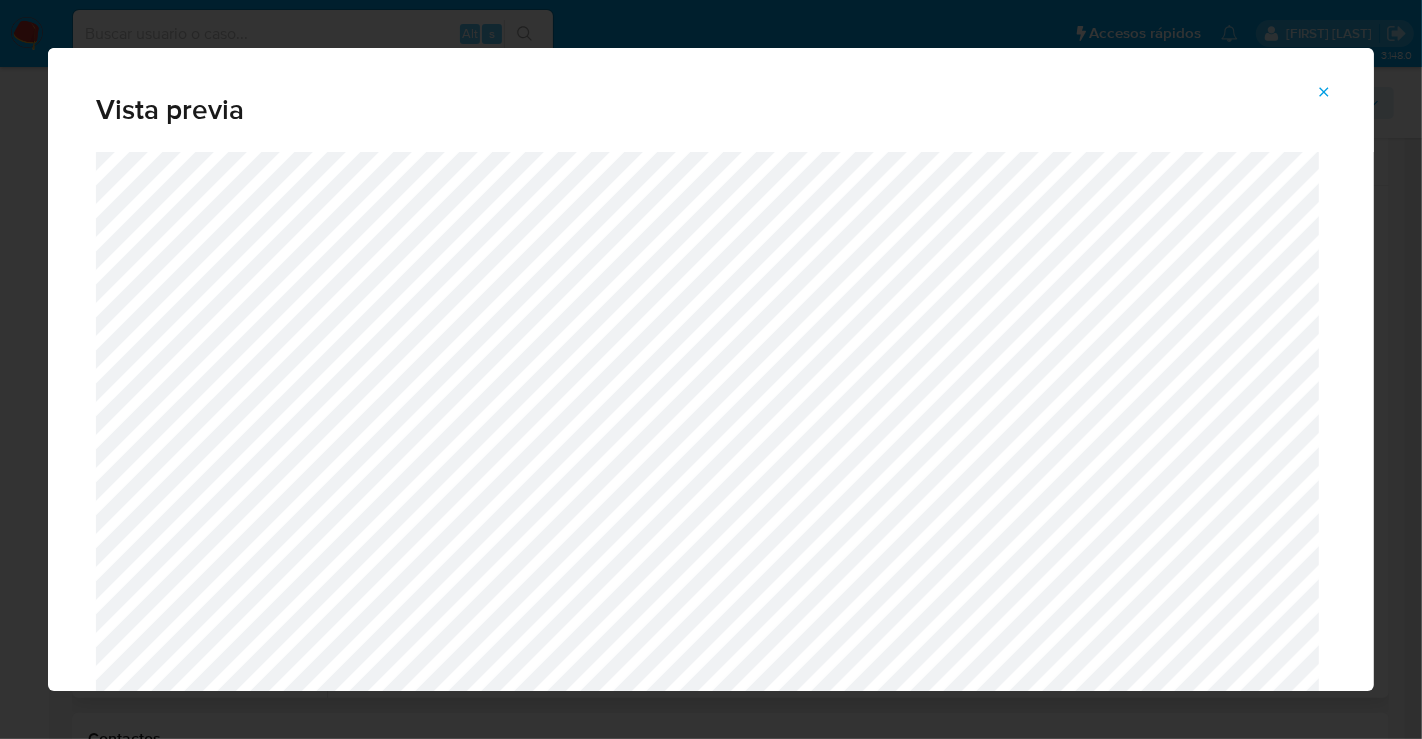 click 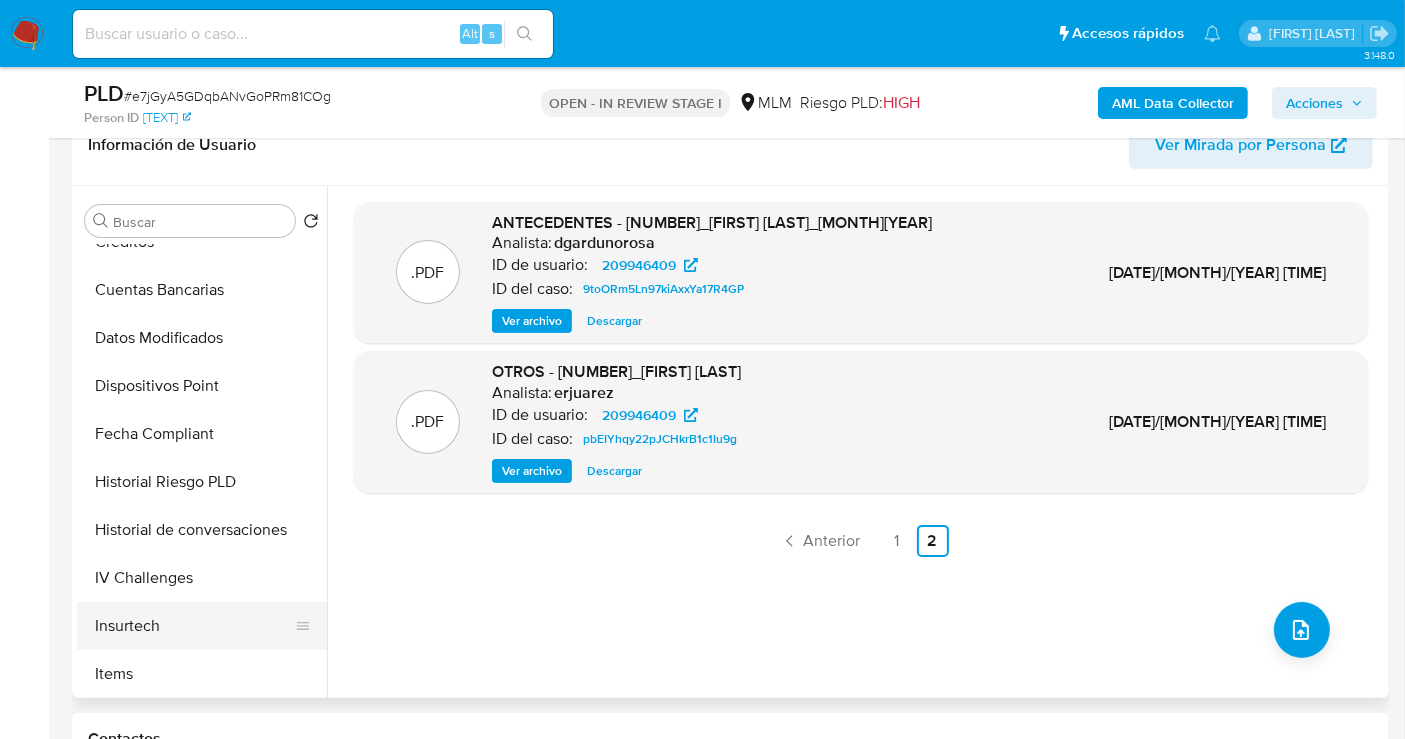 scroll, scrollTop: 777, scrollLeft: 0, axis: vertical 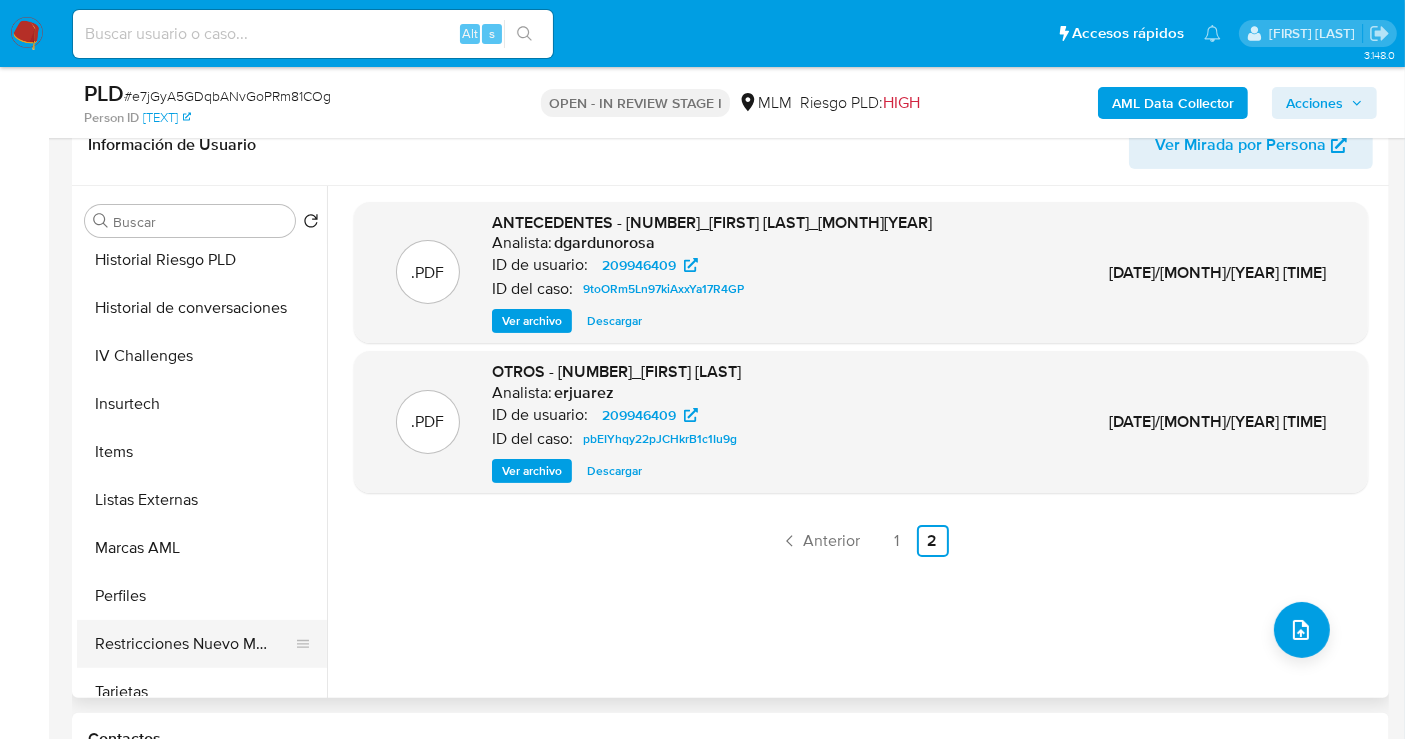 click on "Restricciones Nuevo Mundo" at bounding box center (194, 644) 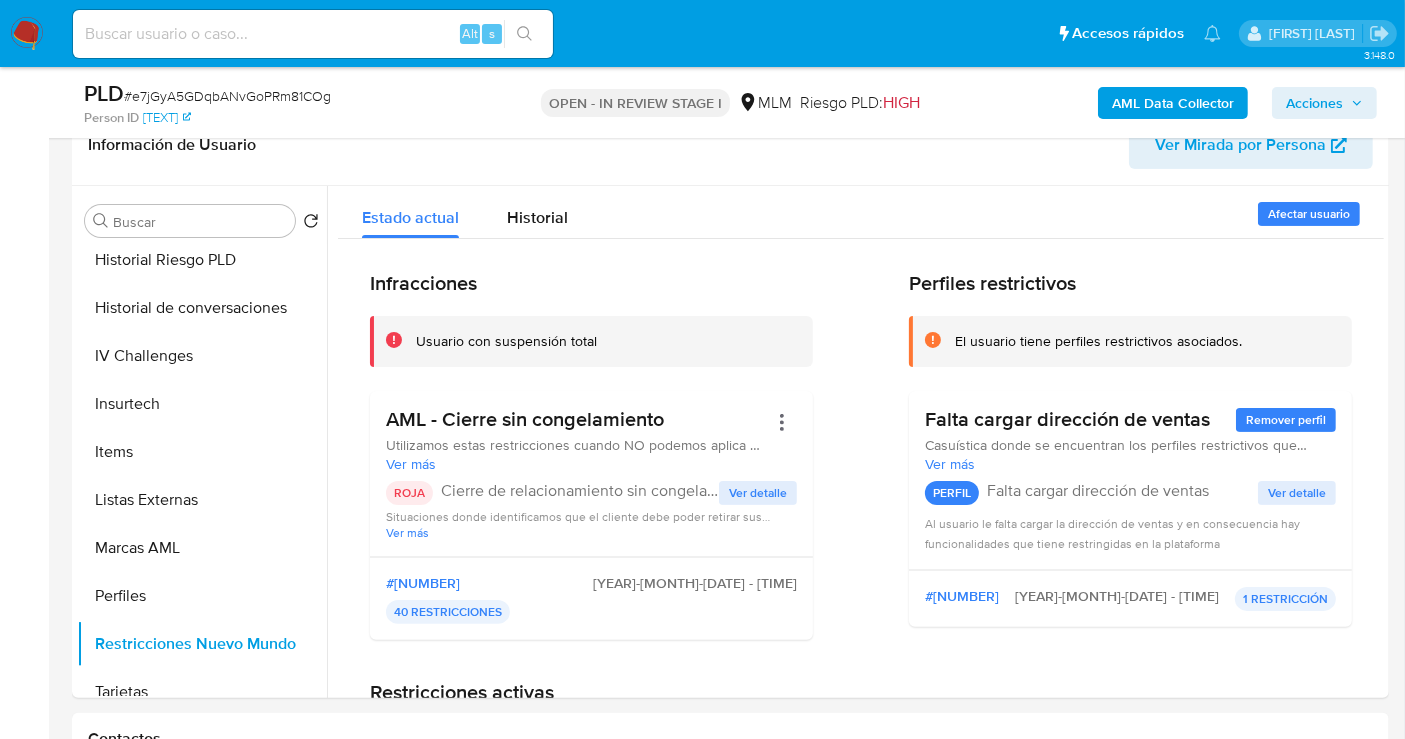 type 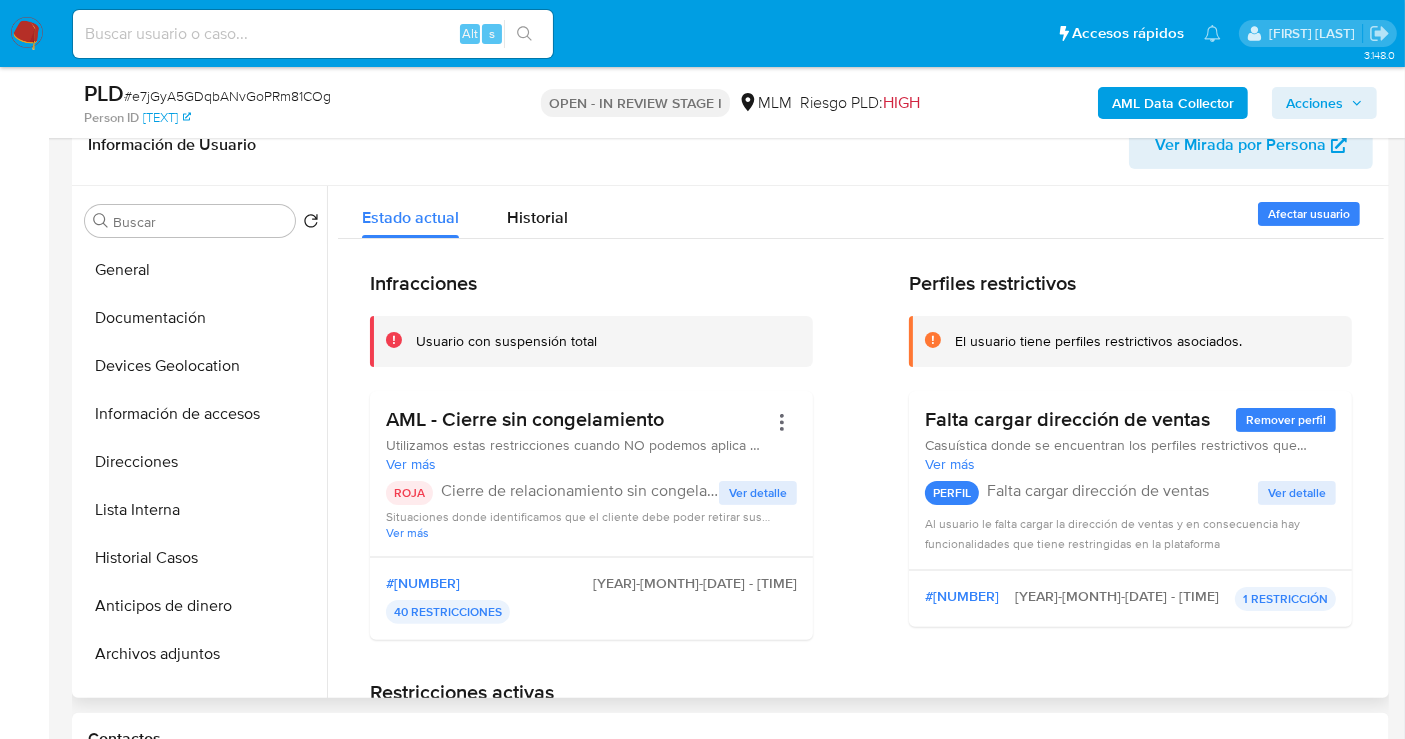 scroll, scrollTop: 0, scrollLeft: 0, axis: both 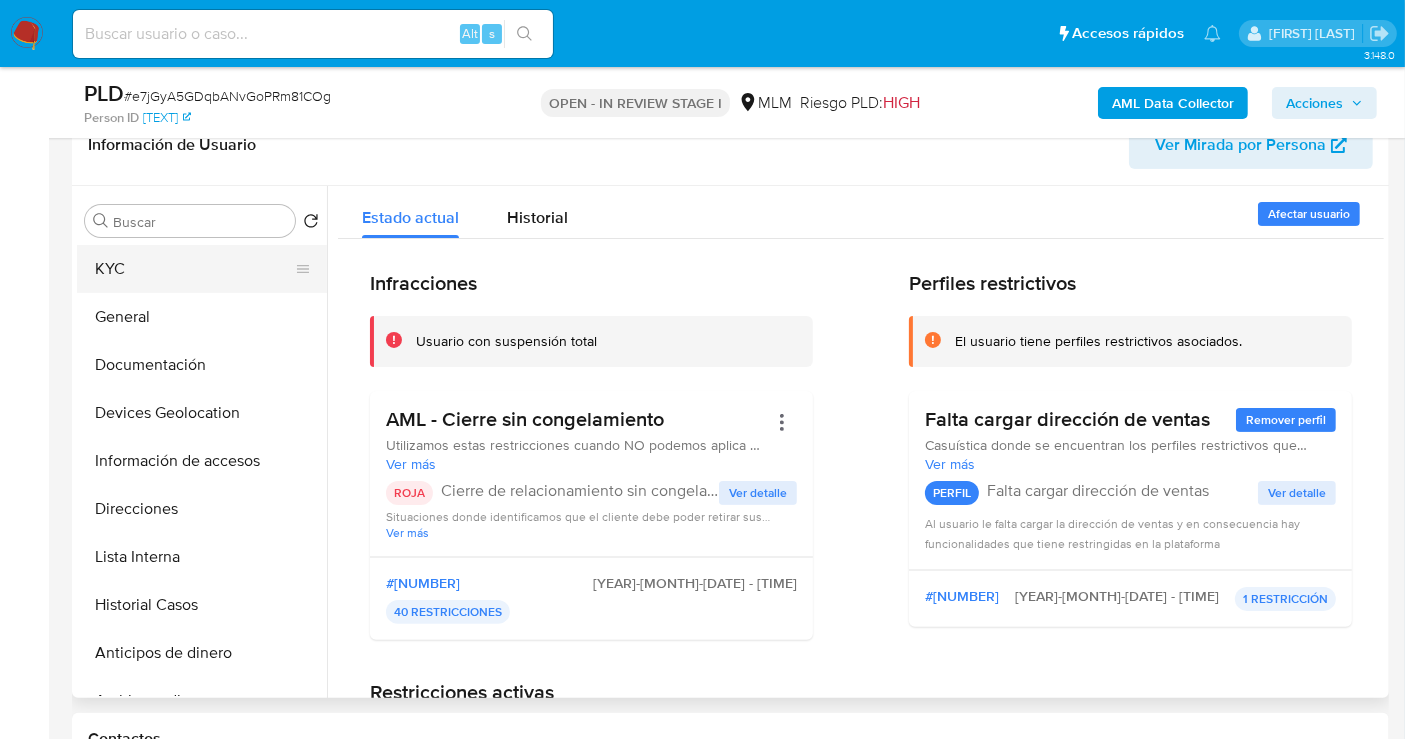 click on "KYC" at bounding box center [194, 269] 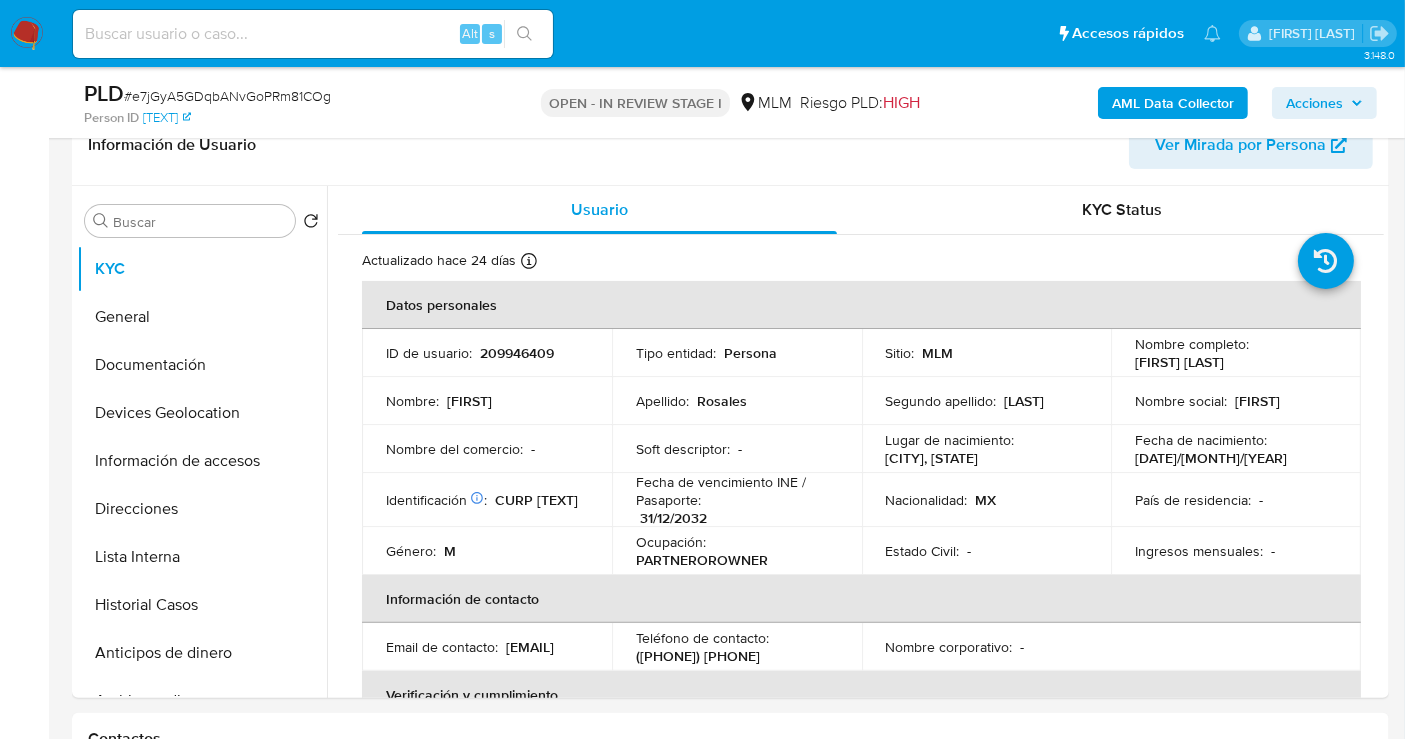 scroll, scrollTop: 555, scrollLeft: 0, axis: vertical 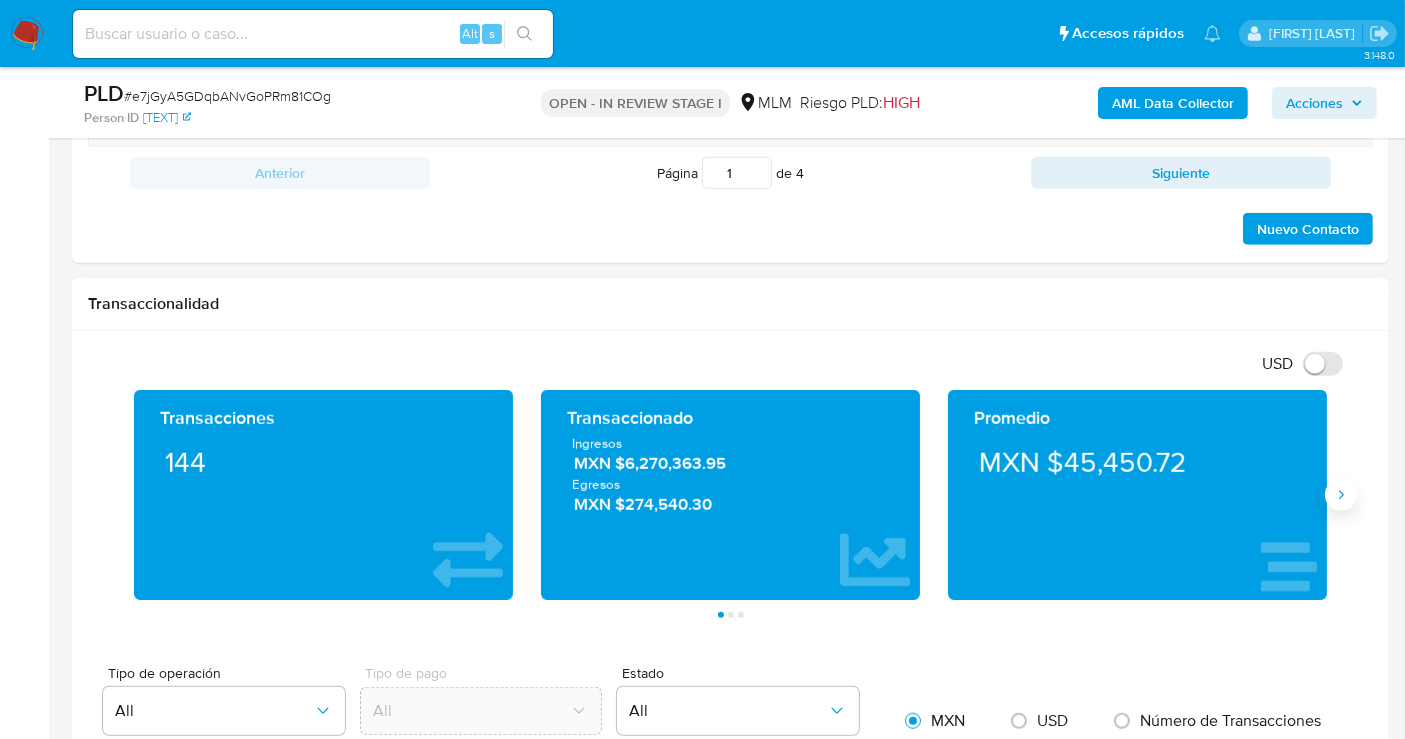 click 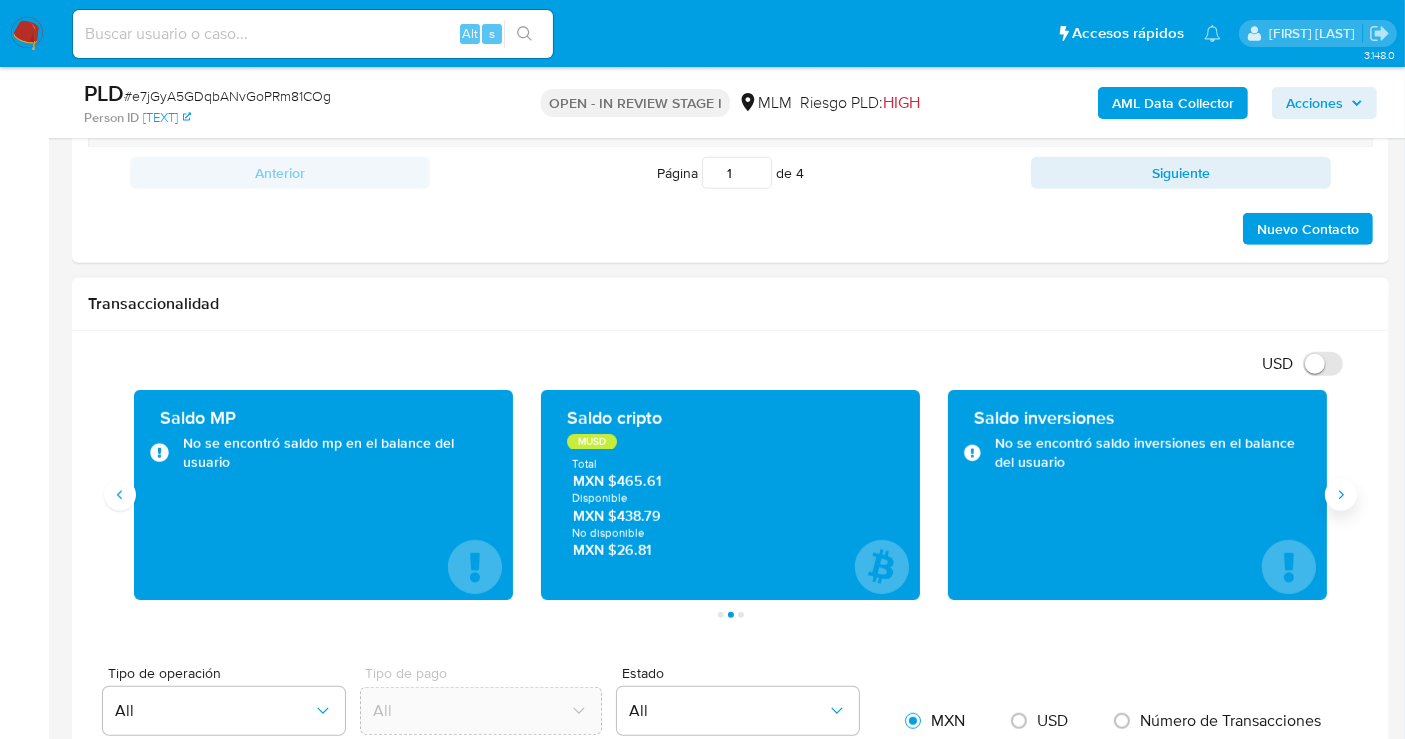 type 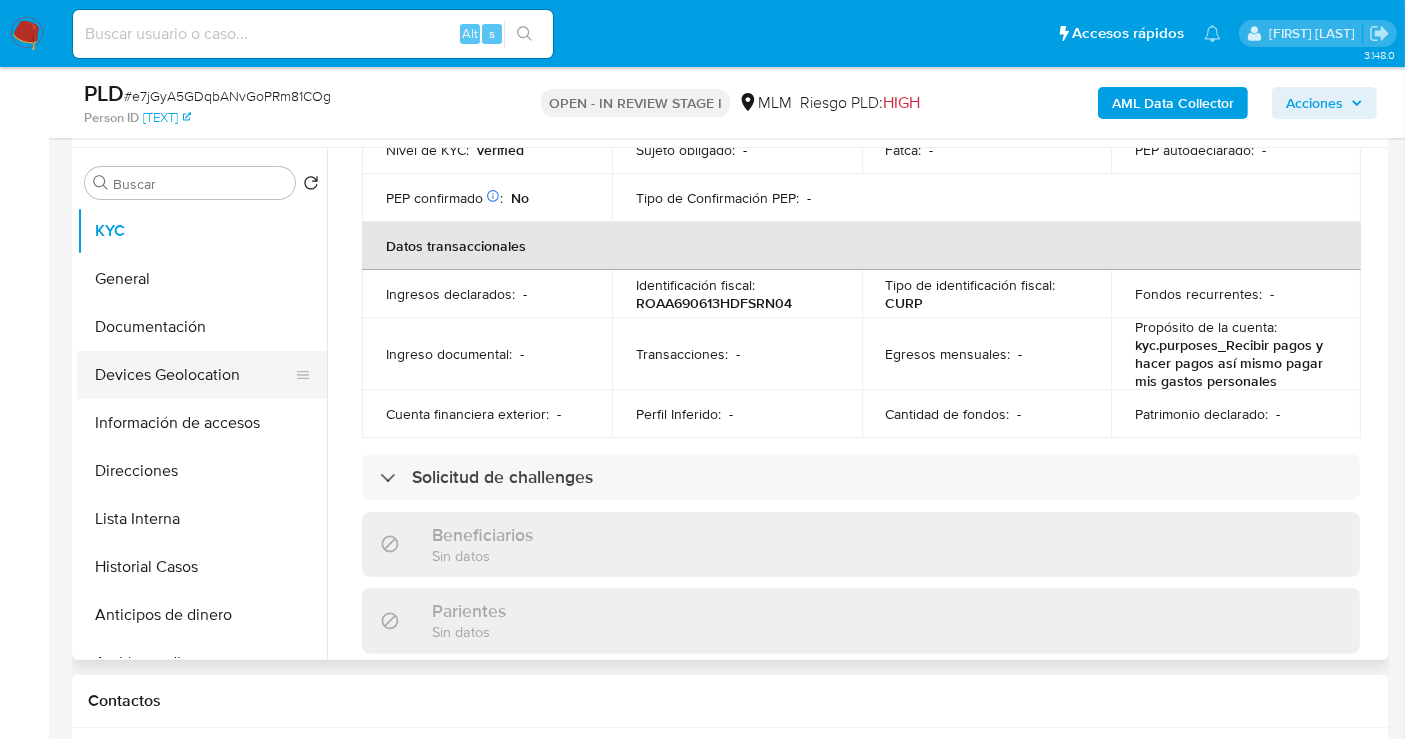 scroll, scrollTop: 222, scrollLeft: 0, axis: vertical 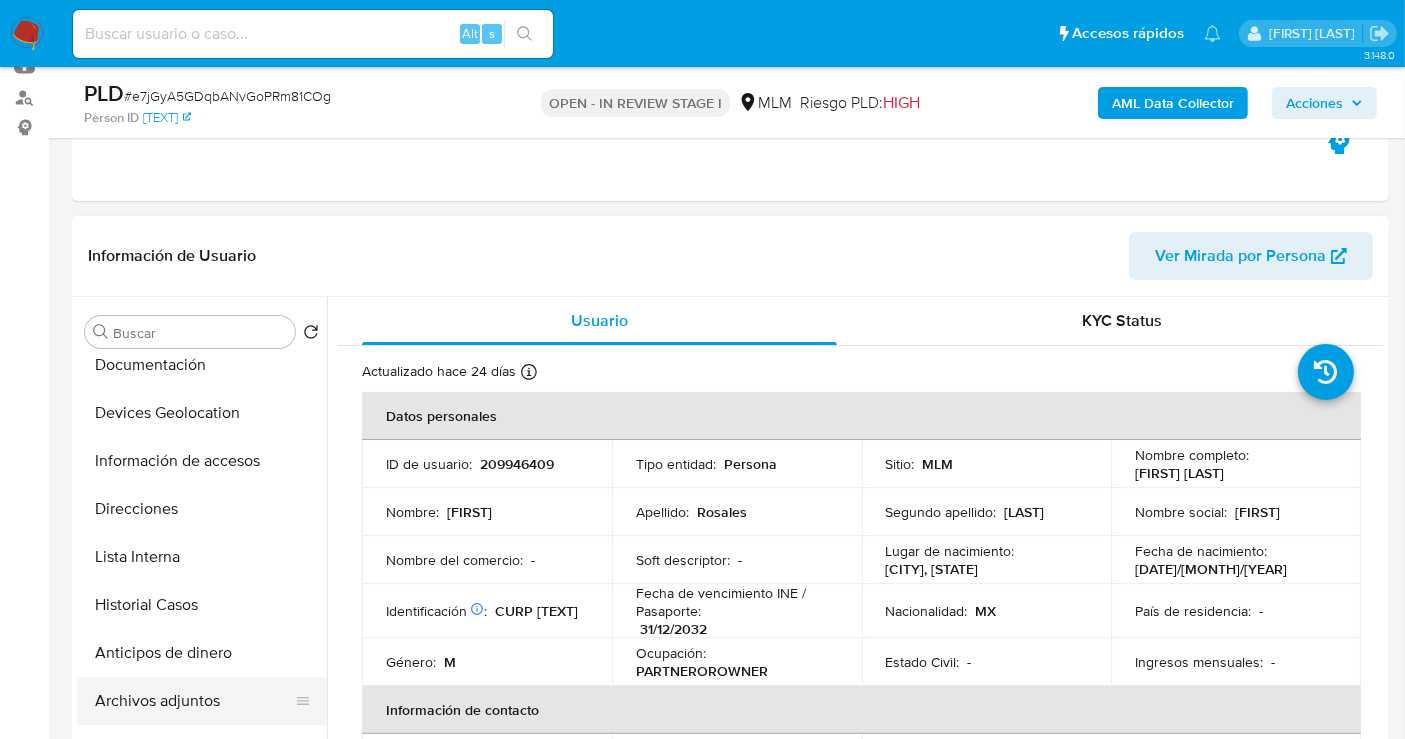 click on "Archivos adjuntos" at bounding box center (194, 701) 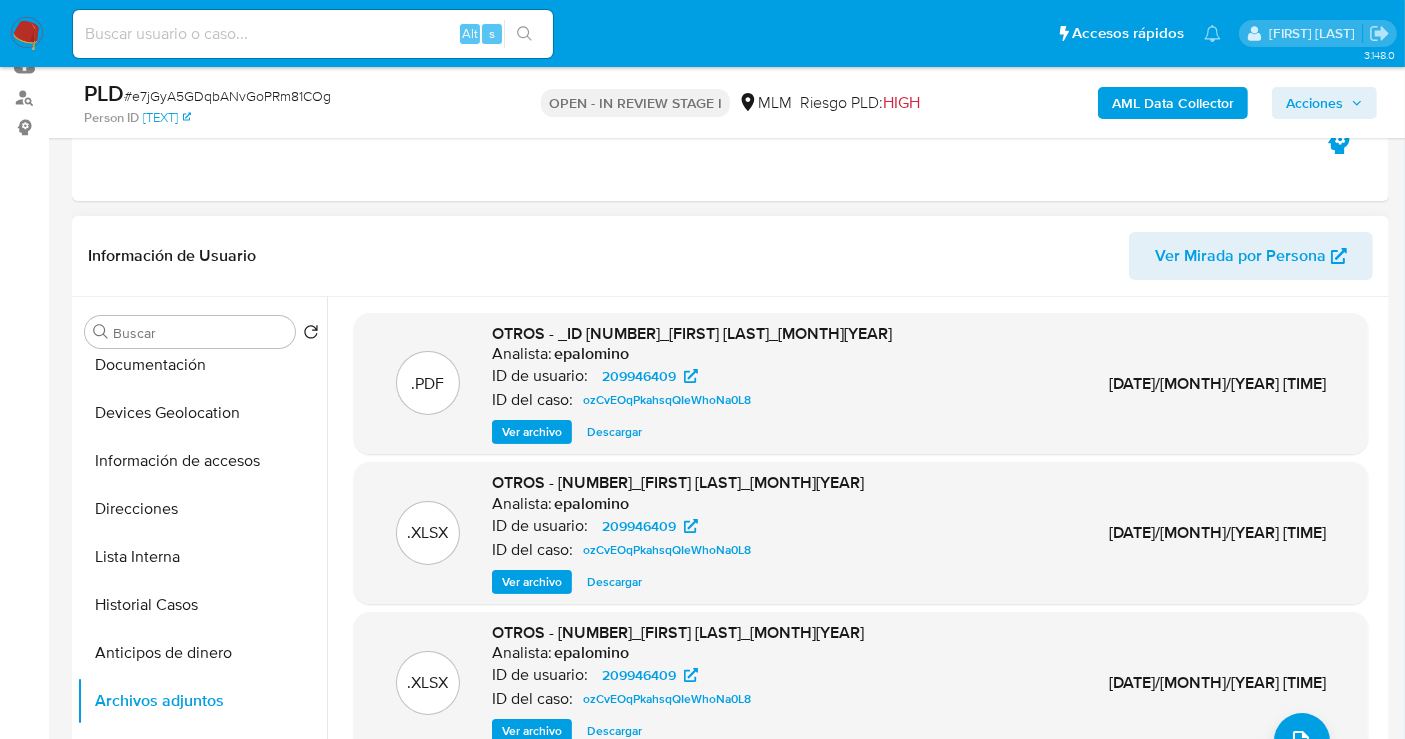 type 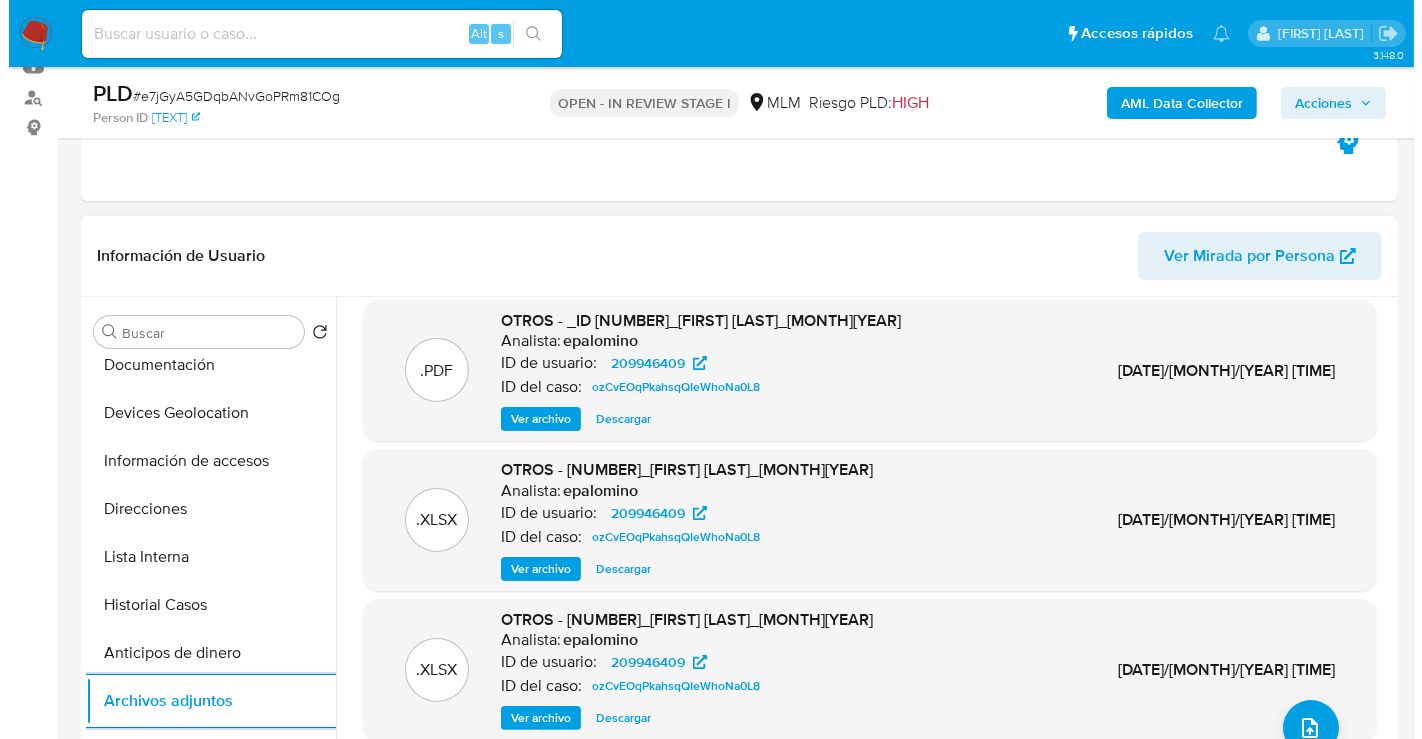 scroll, scrollTop: 0, scrollLeft: 0, axis: both 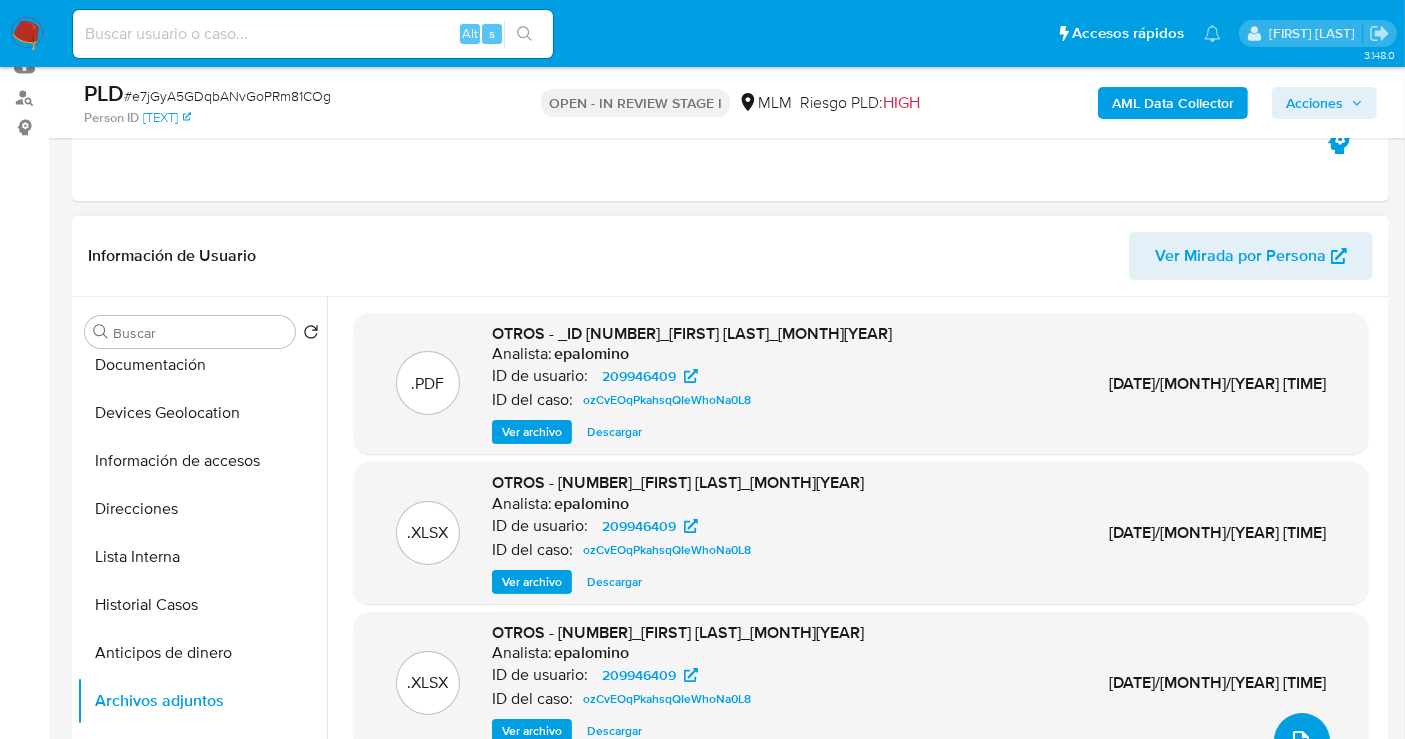 click at bounding box center (1302, 741) 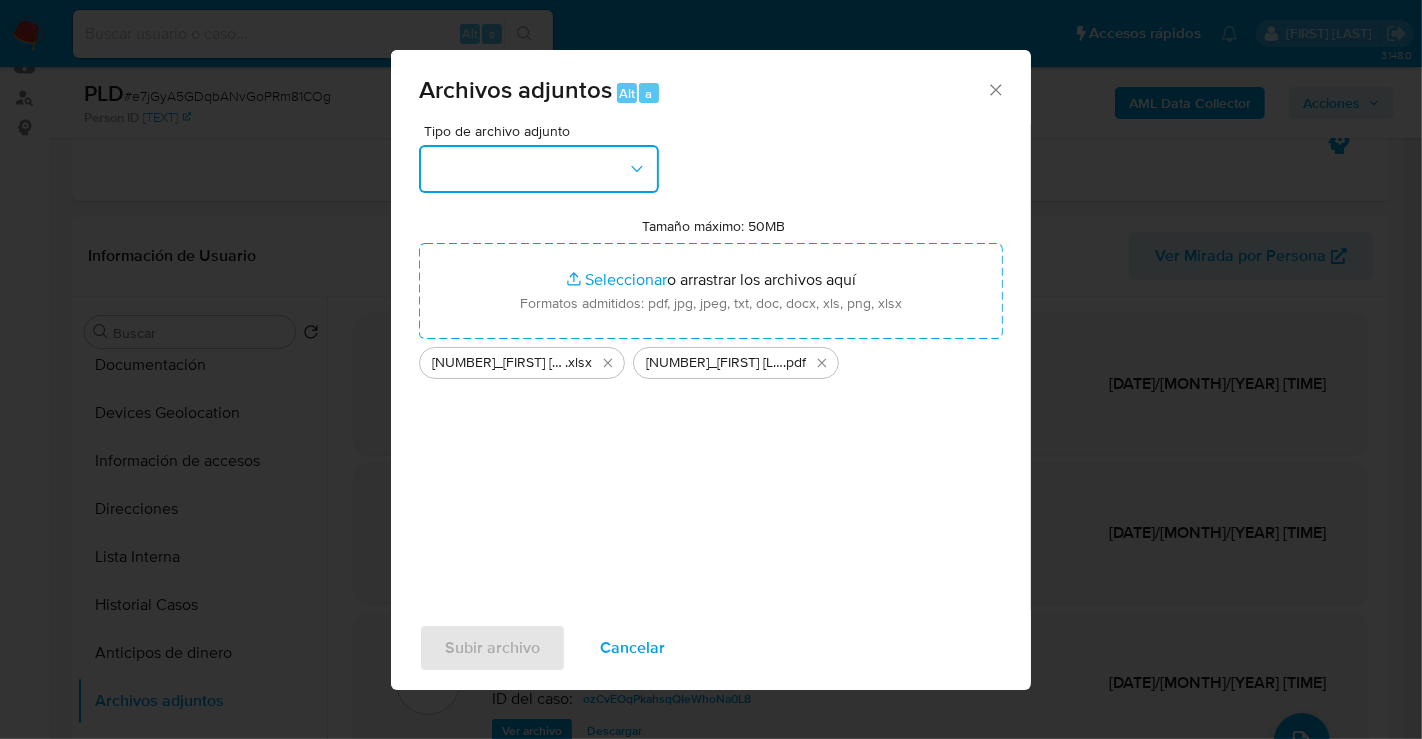 click at bounding box center (539, 169) 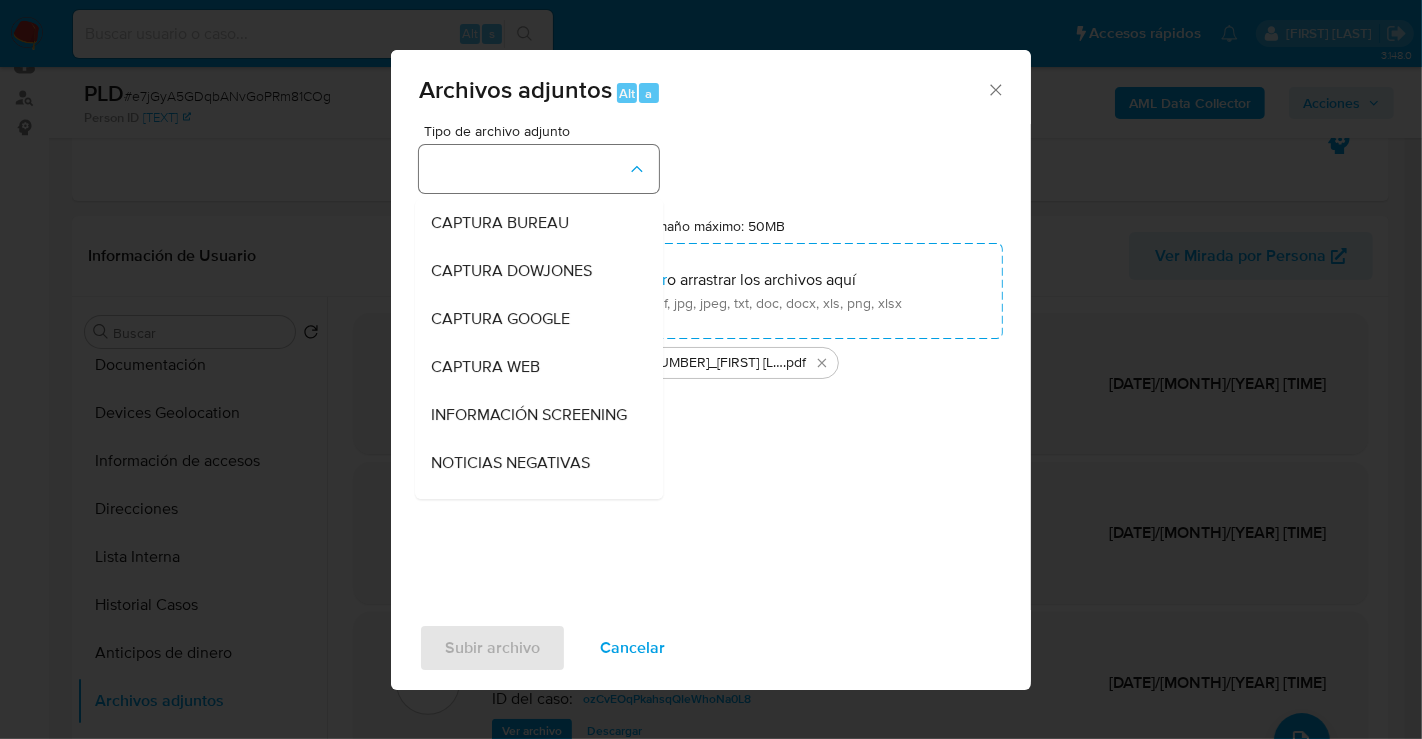 type 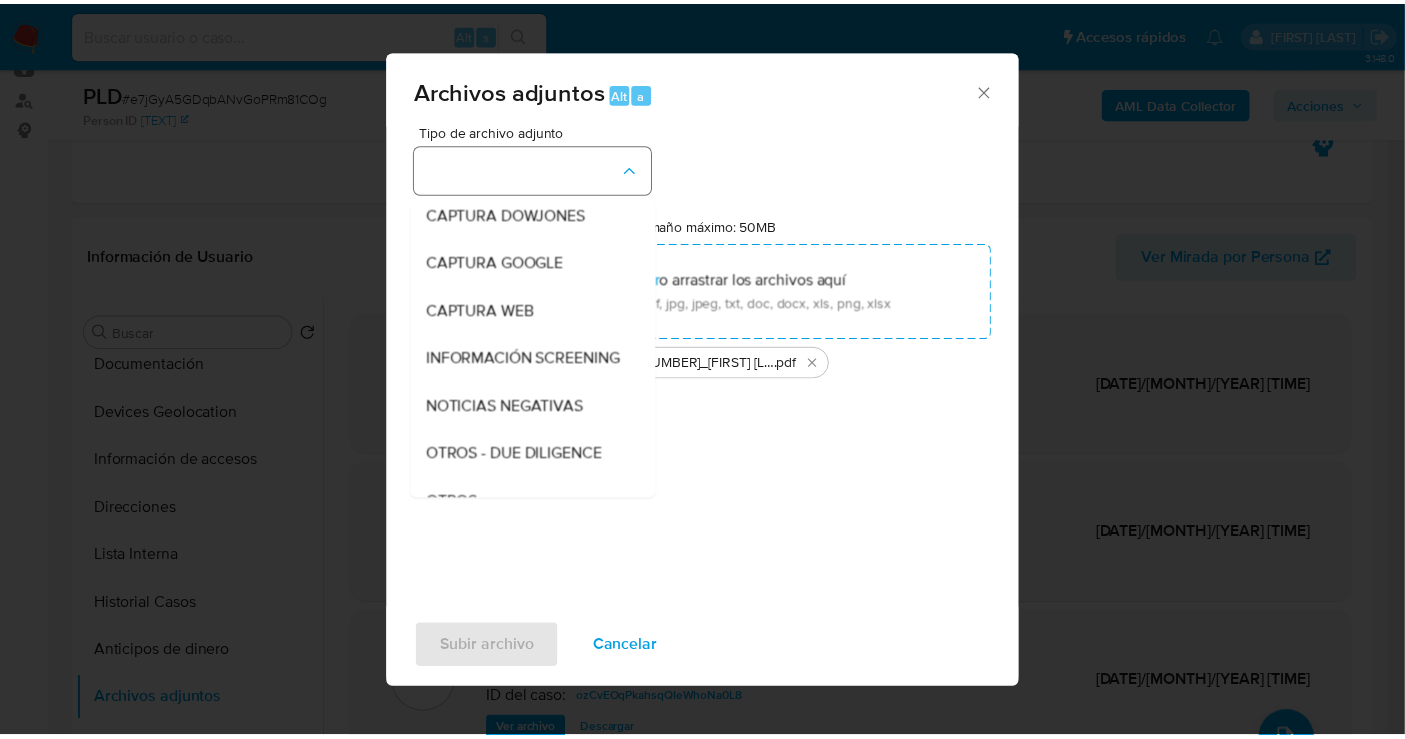 scroll, scrollTop: 103, scrollLeft: 0, axis: vertical 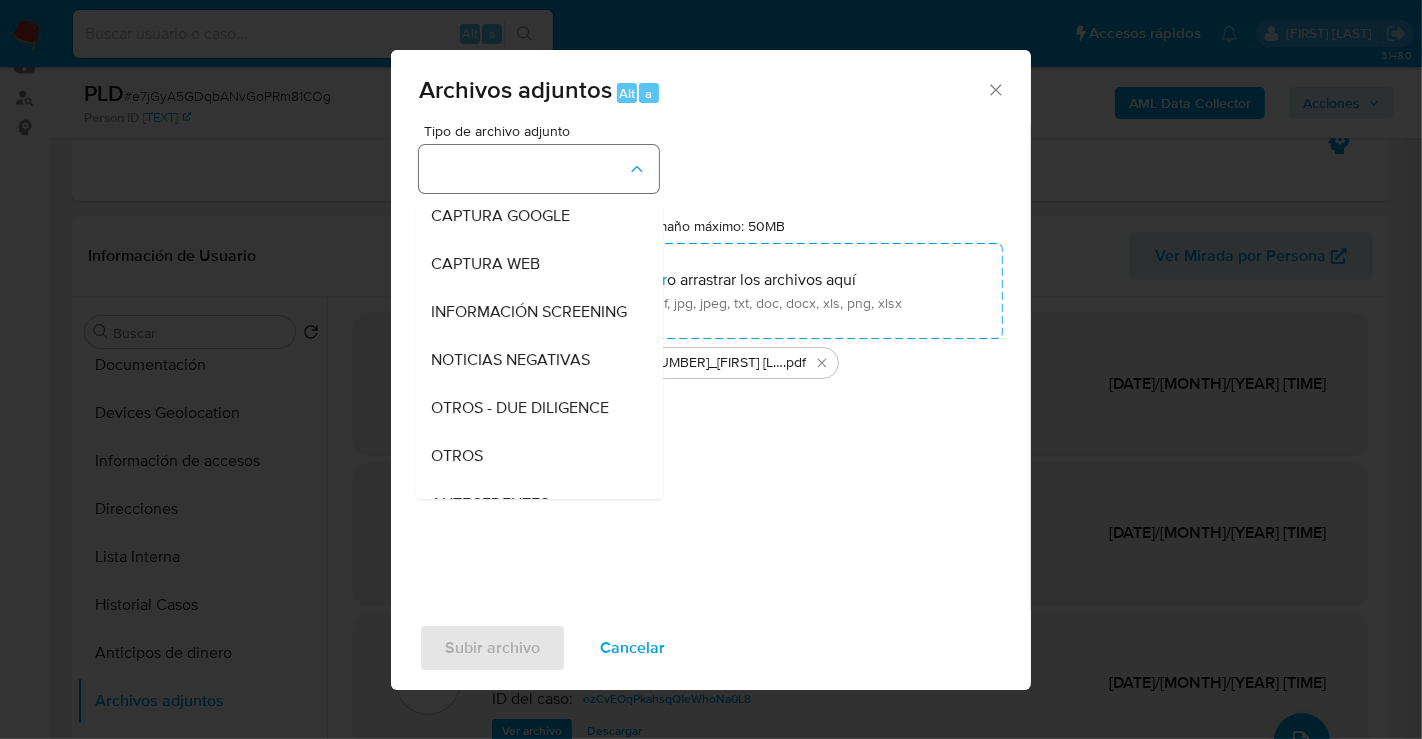 type 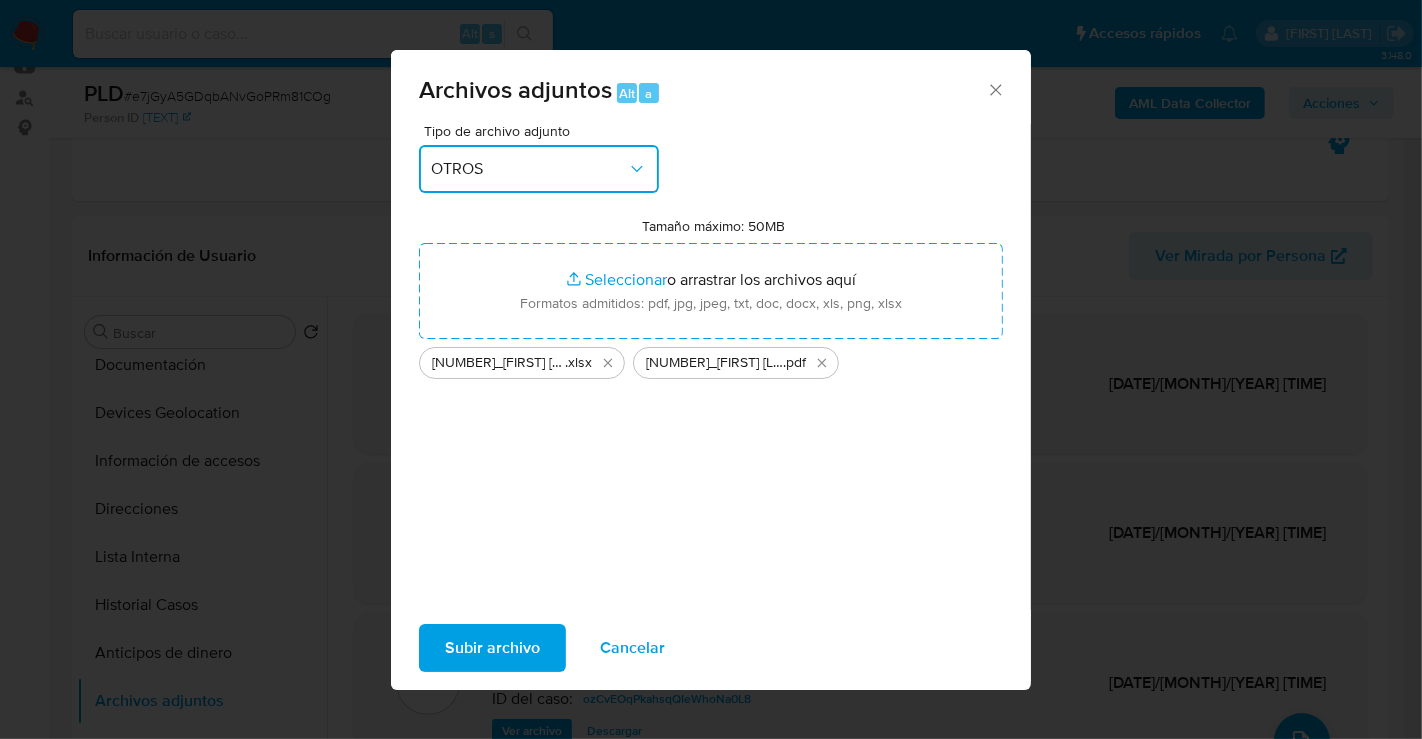 type 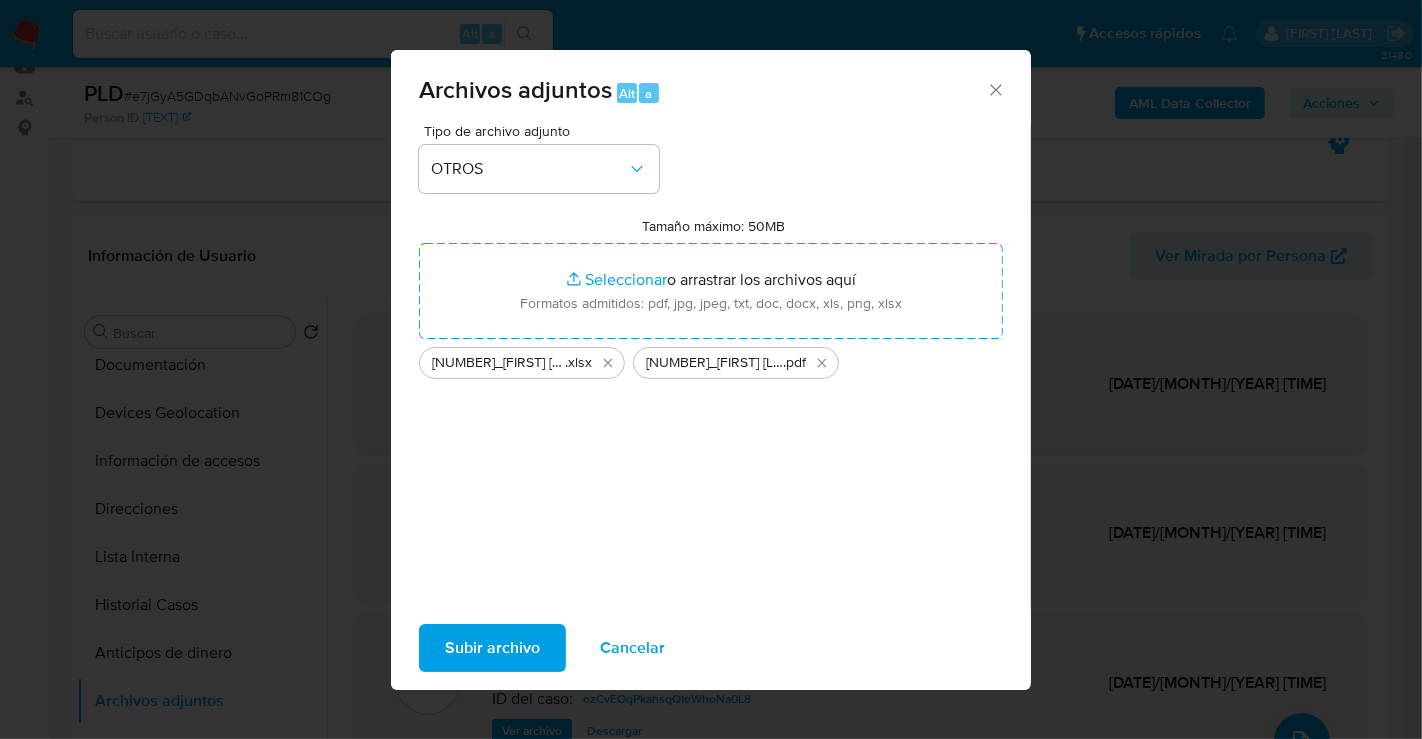 click on "Subir archivo" at bounding box center [492, 648] 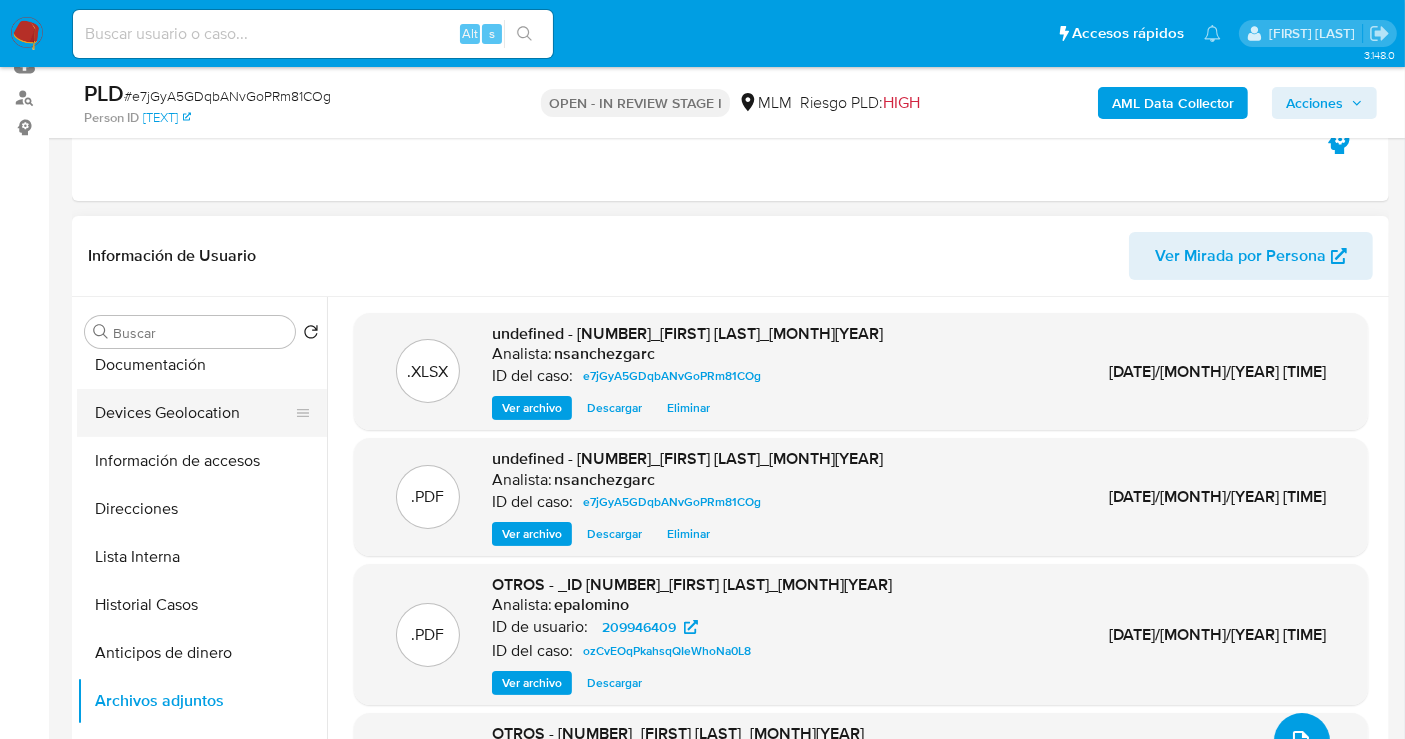 scroll, scrollTop: 0, scrollLeft: 0, axis: both 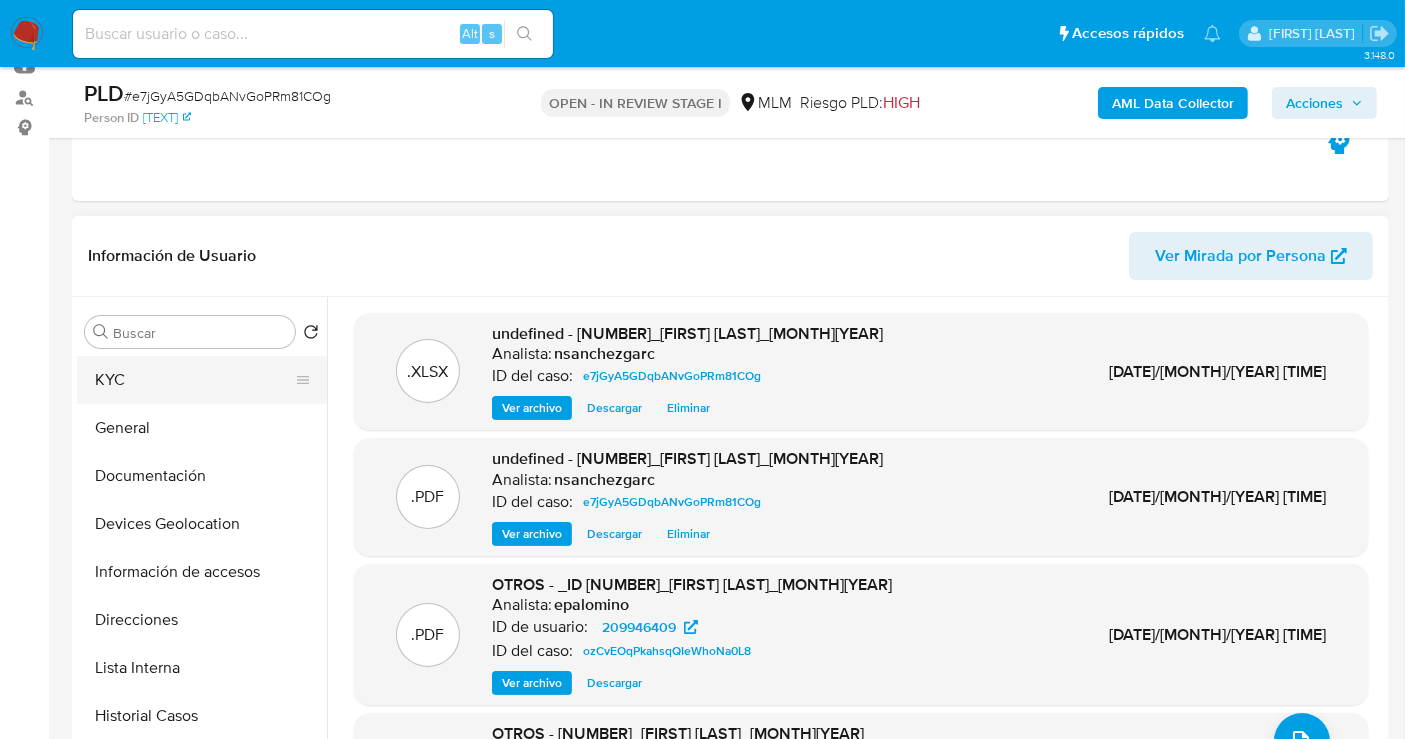 click on "KYC" at bounding box center [194, 380] 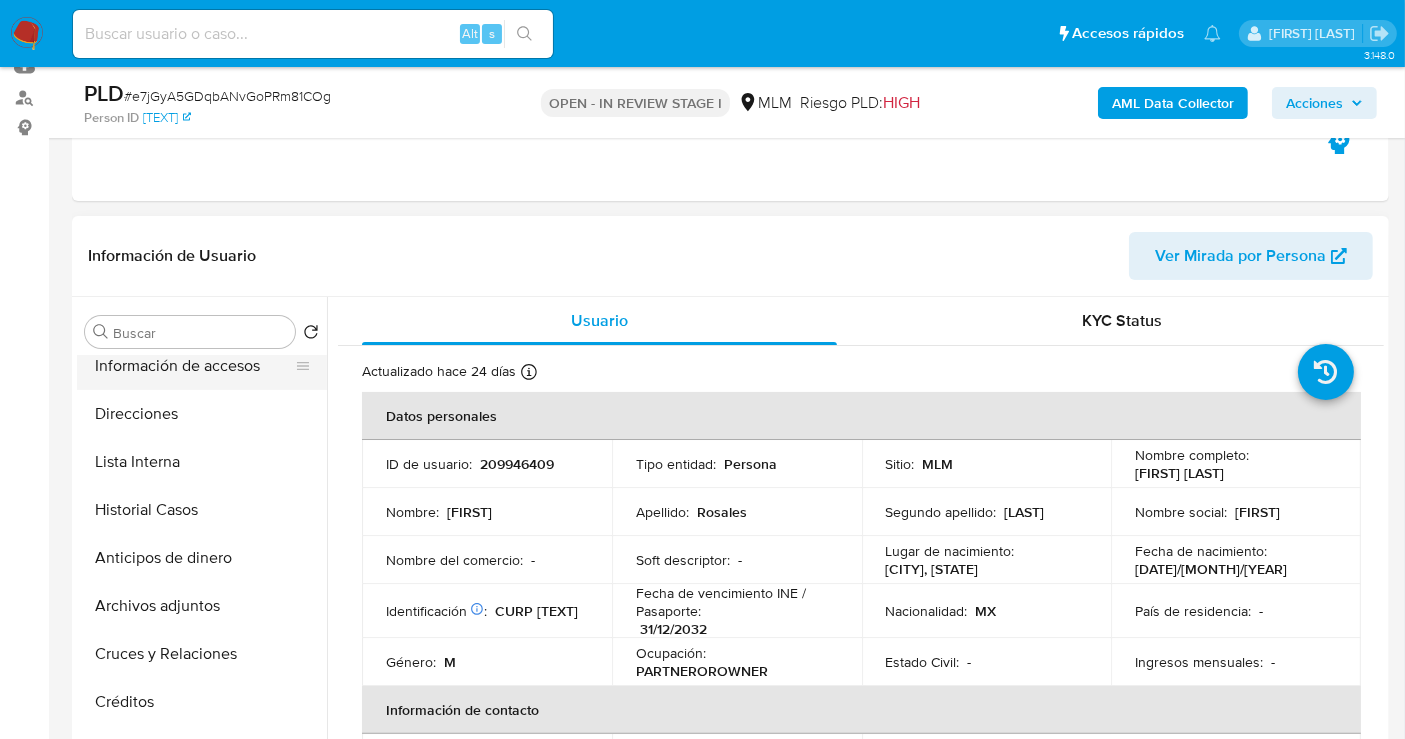 scroll, scrollTop: 222, scrollLeft: 0, axis: vertical 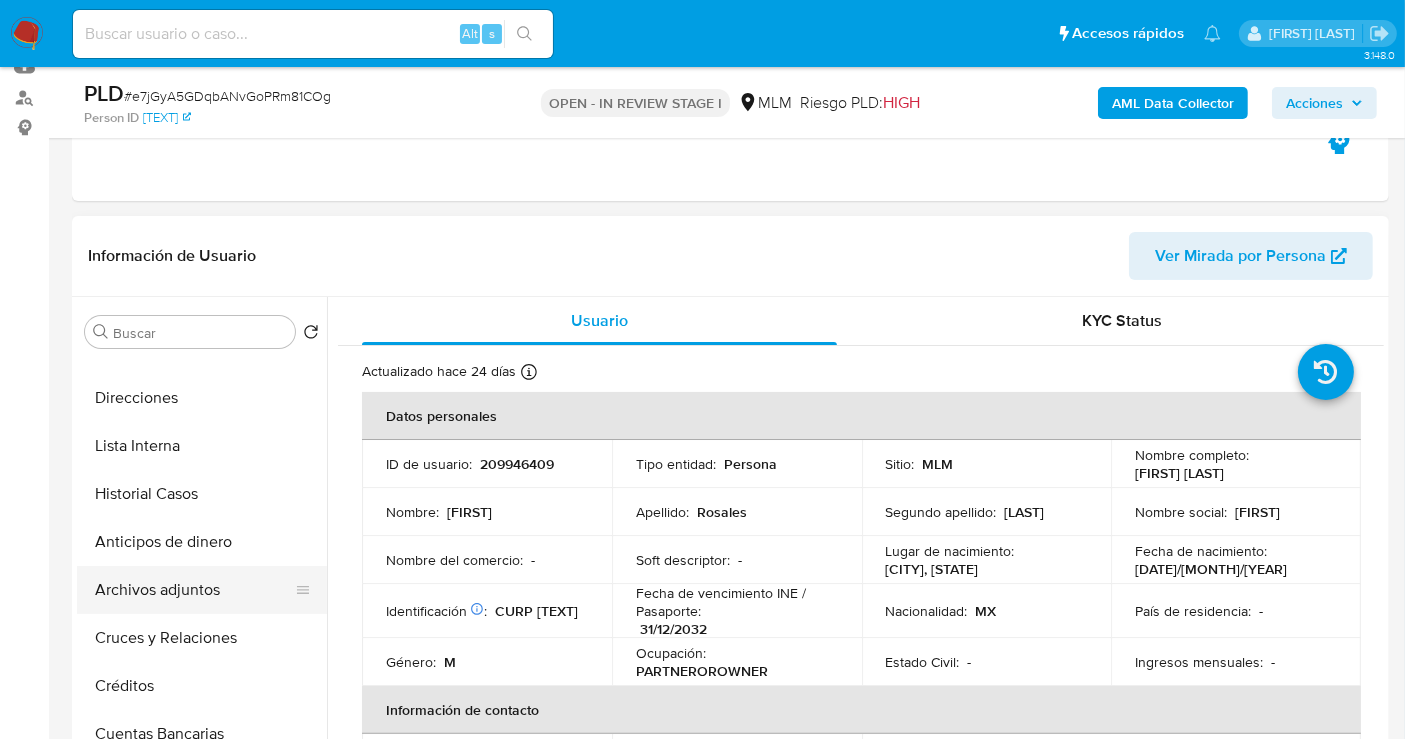 click on "Archivos adjuntos" at bounding box center [194, 590] 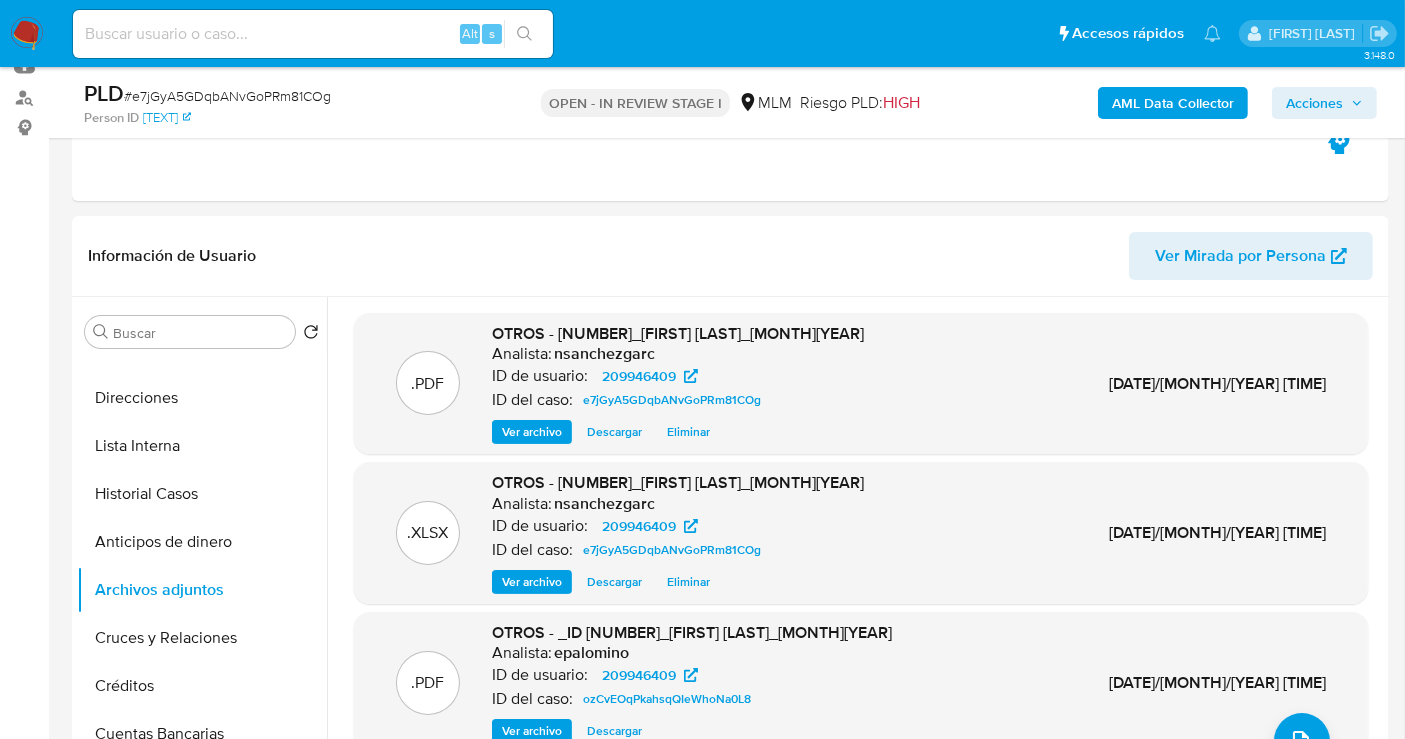 click on "Acciones" at bounding box center (1314, 103) 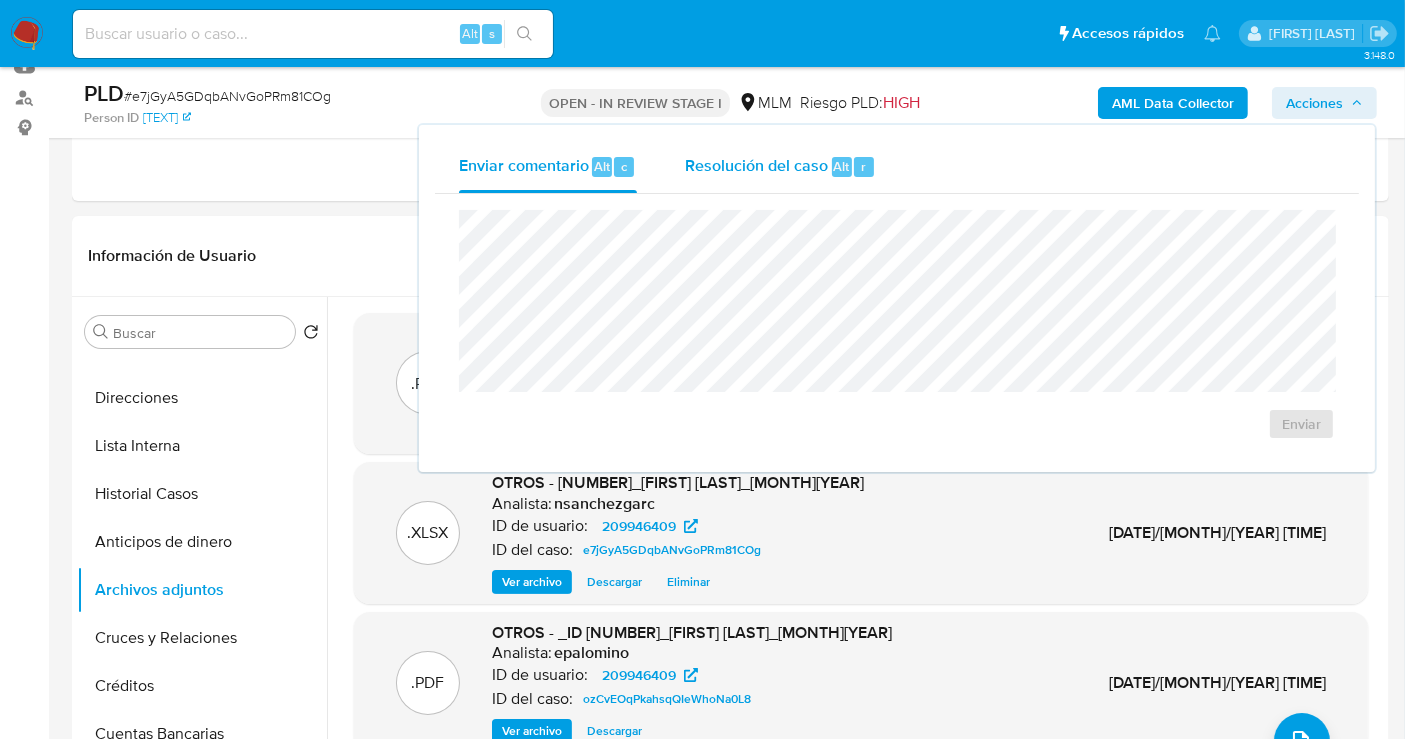 click on "Resolución del caso" at bounding box center [756, 165] 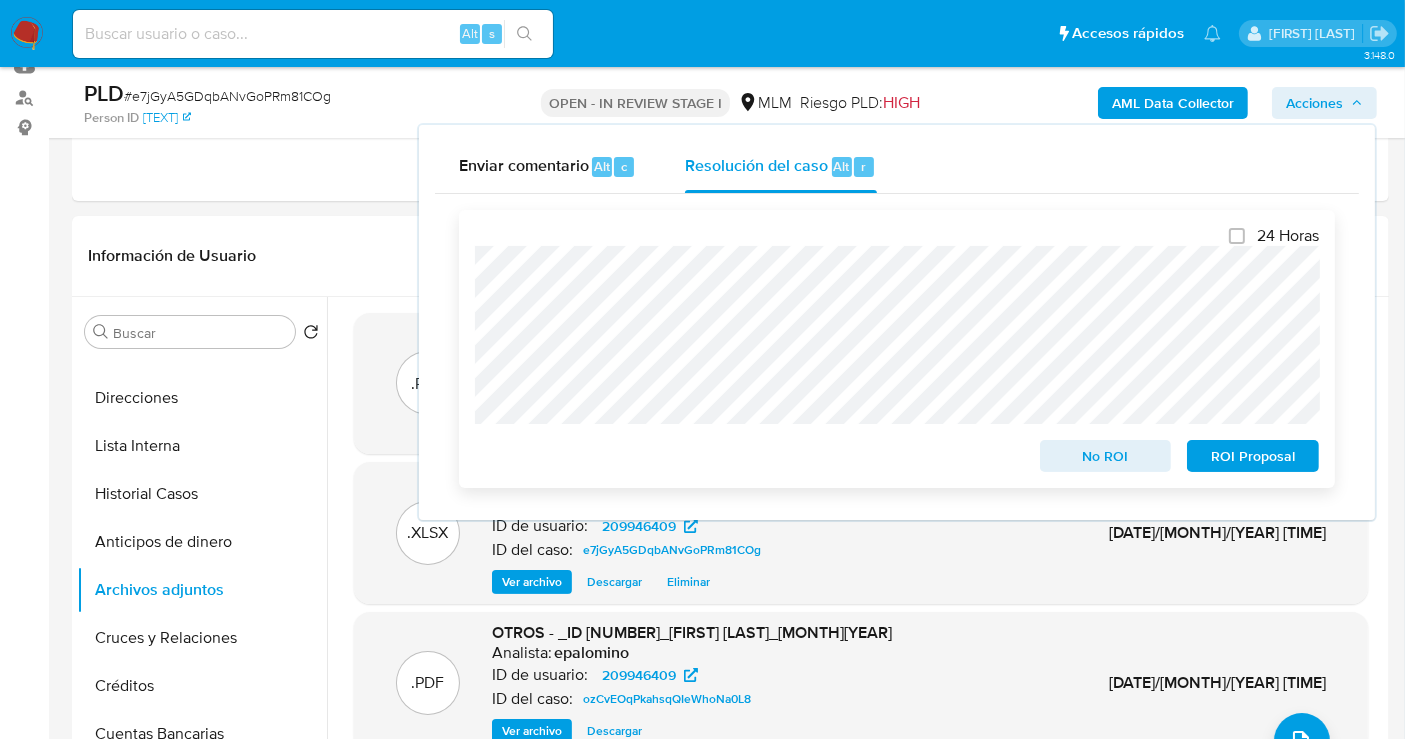 click on "ROI Proposal" at bounding box center (1253, 456) 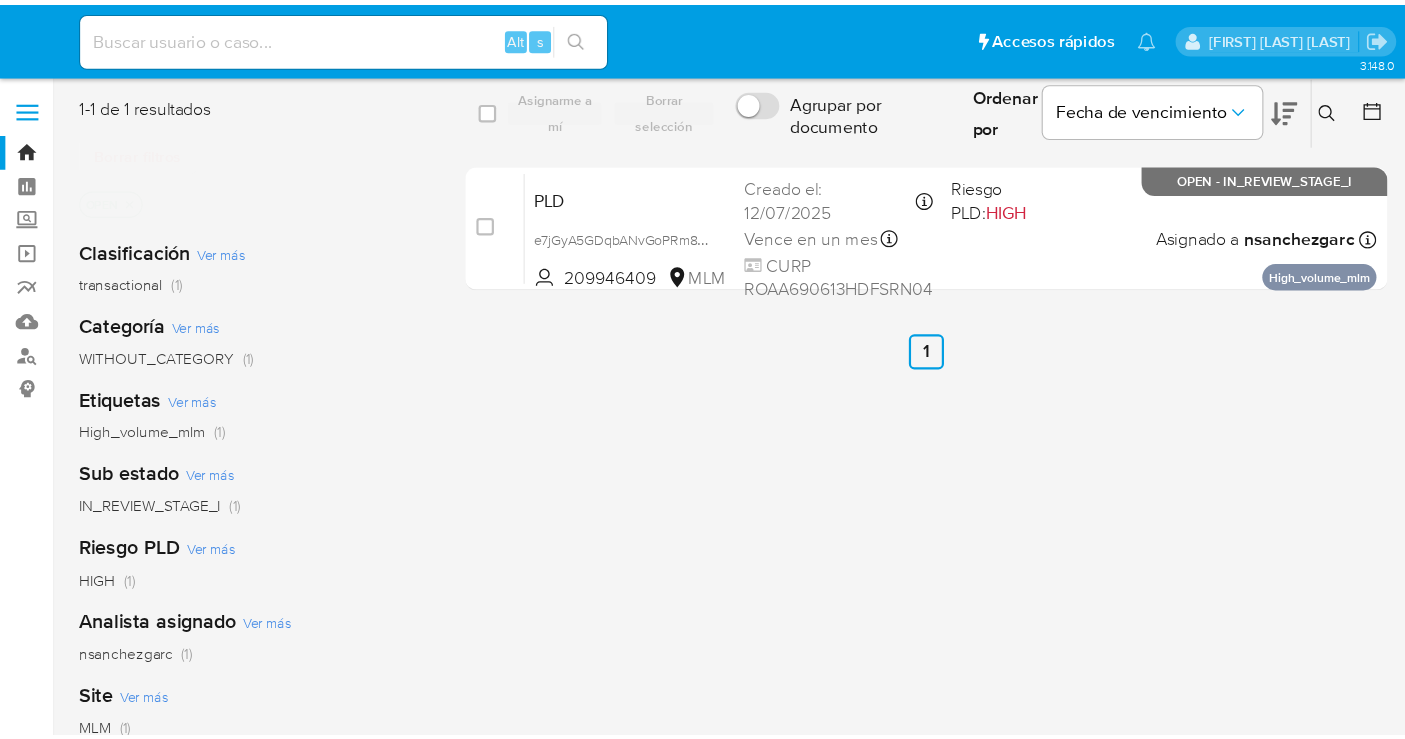 scroll, scrollTop: 0, scrollLeft: 0, axis: both 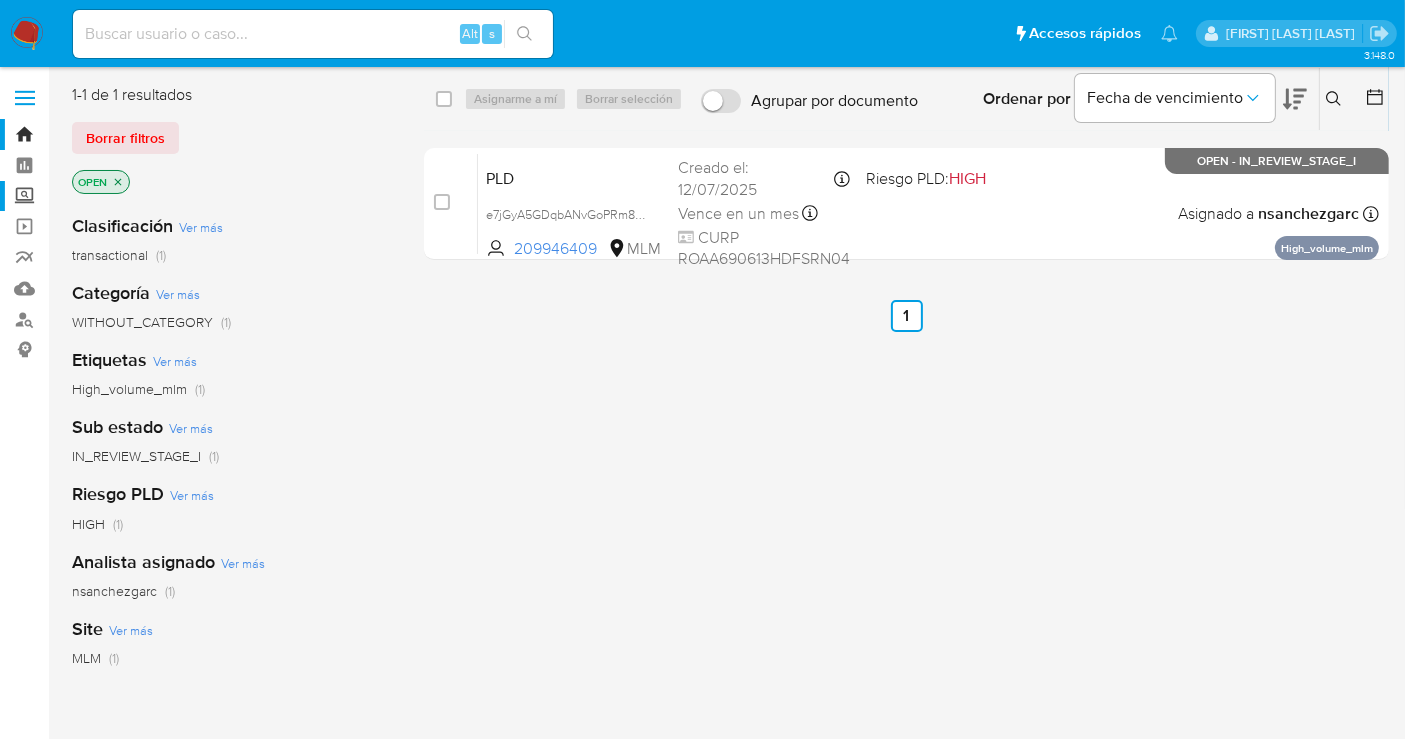 click on "Screening" at bounding box center (119, 196) 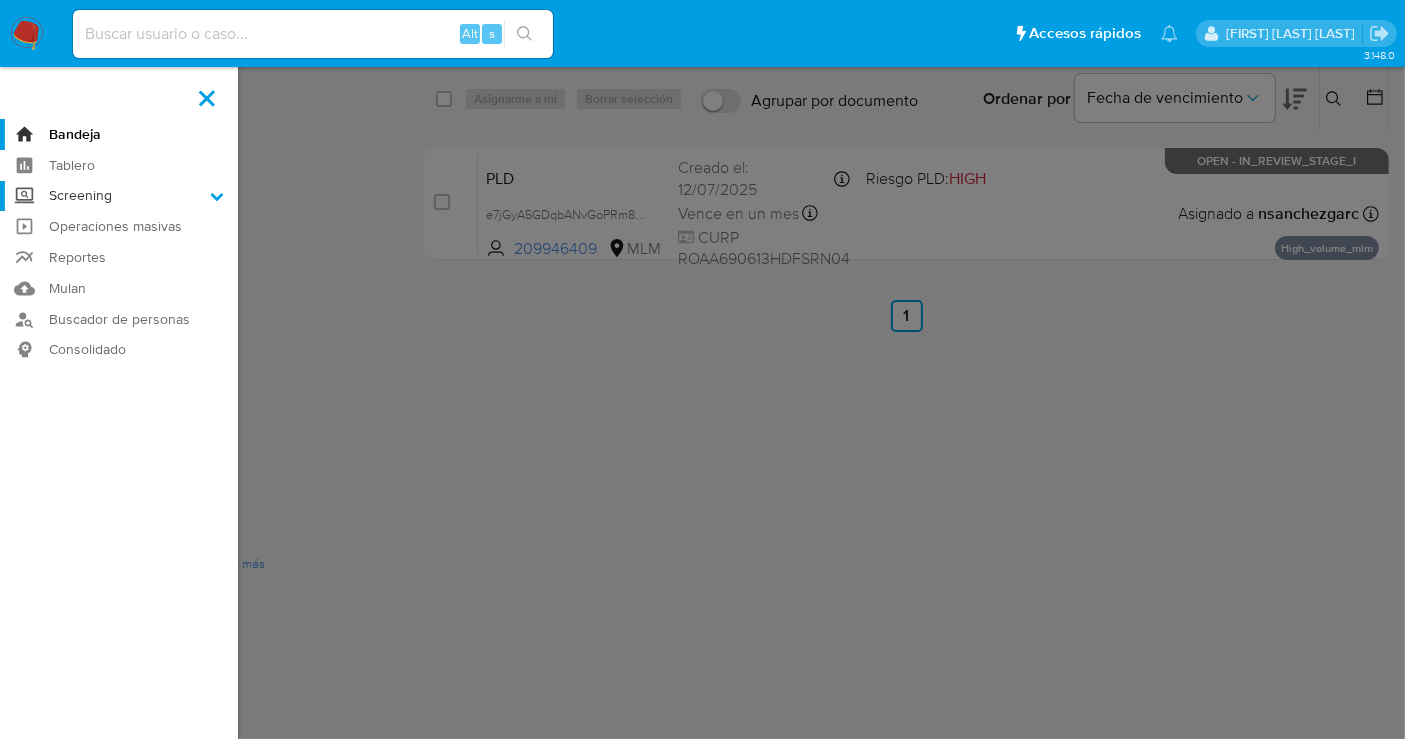 click on "Screening" at bounding box center [0, 0] 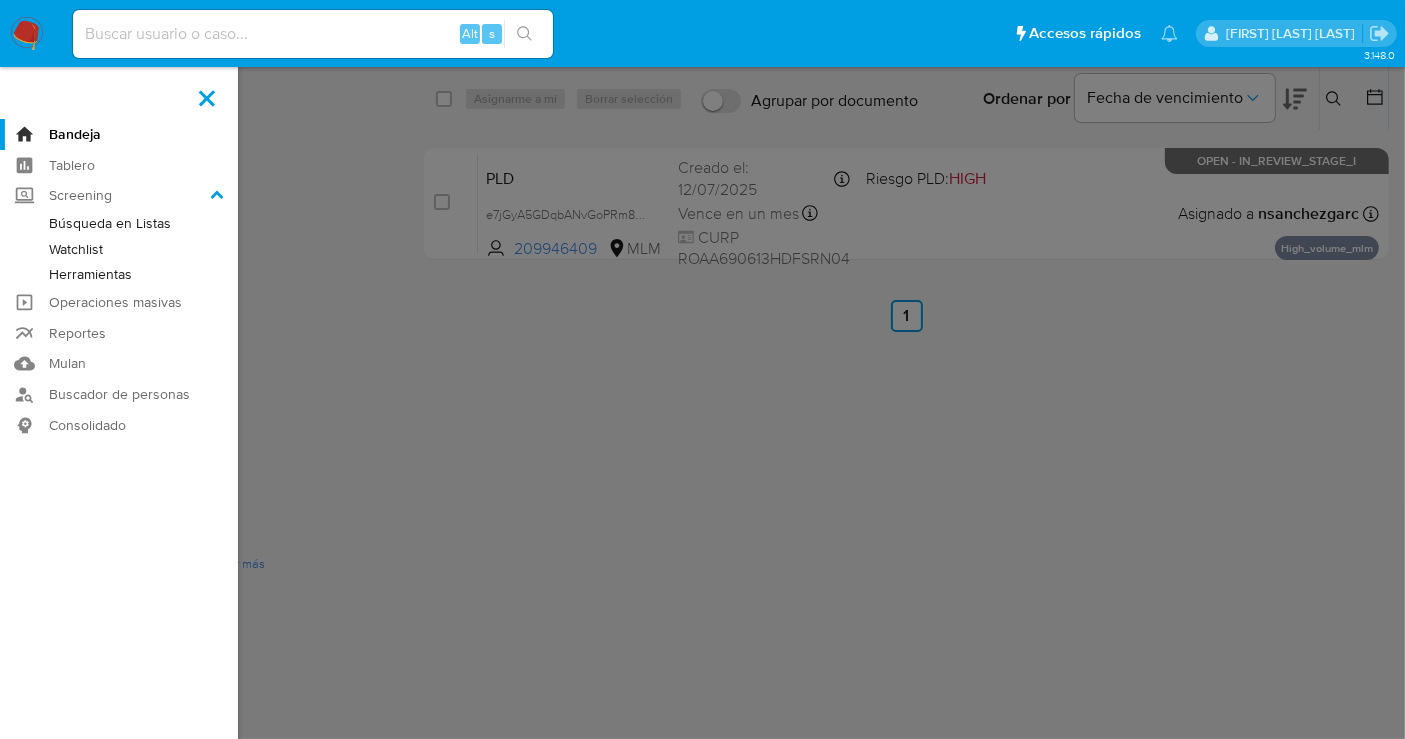 click on "Herramientas" at bounding box center [119, 274] 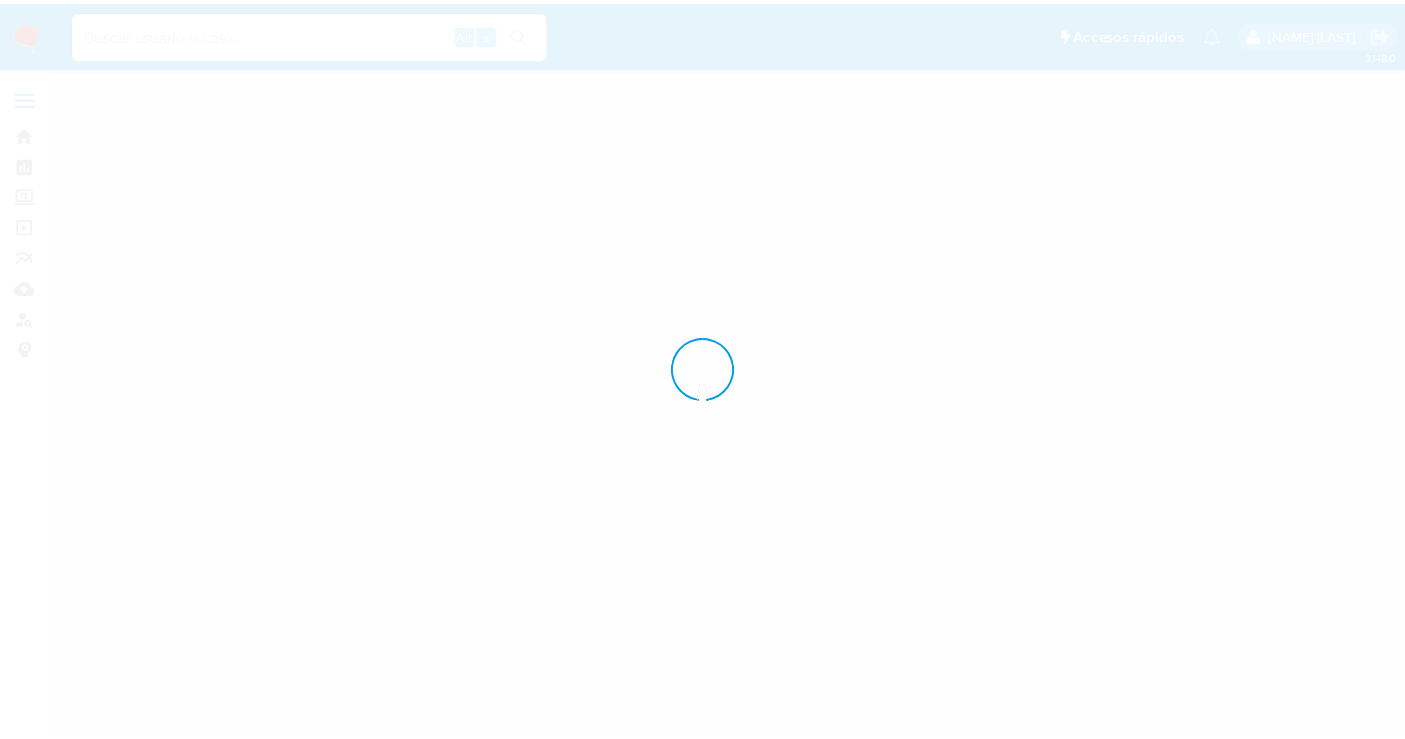 scroll, scrollTop: 0, scrollLeft: 0, axis: both 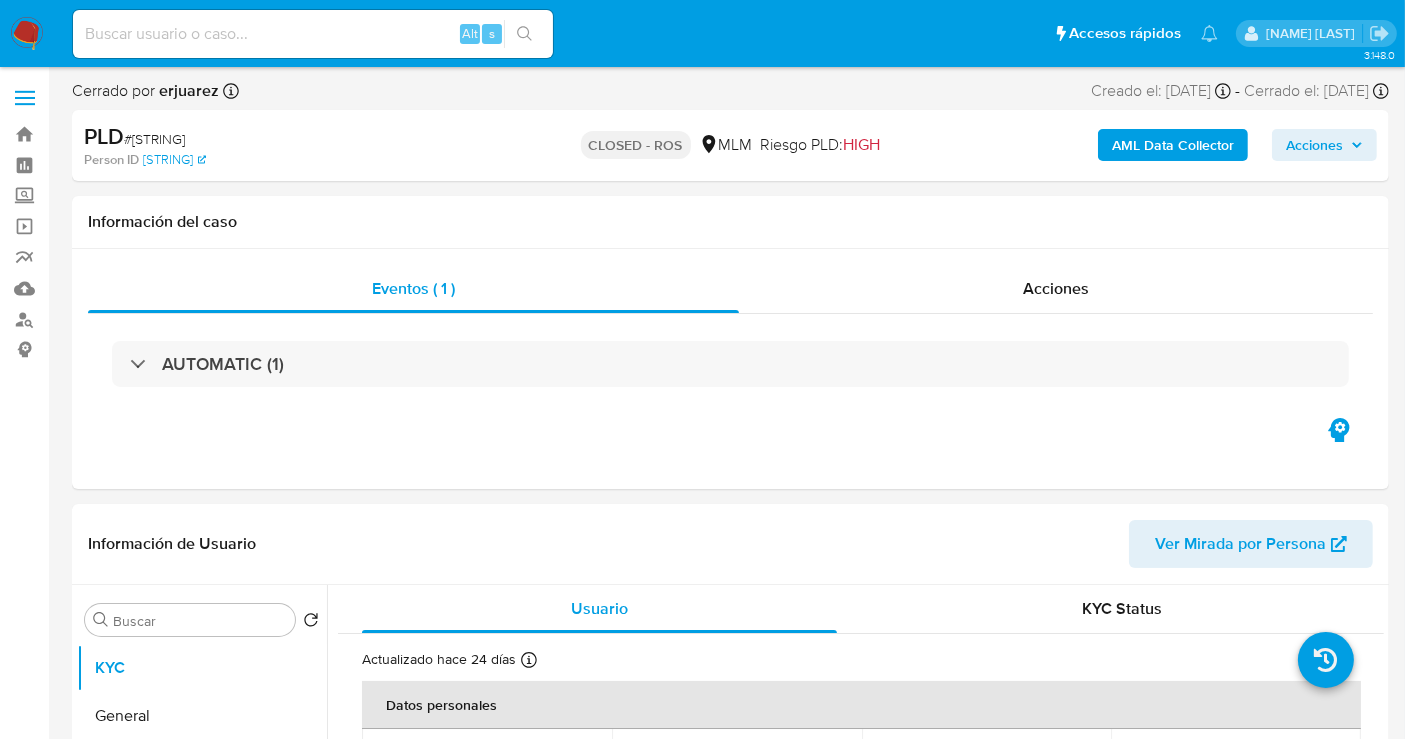 select on "10" 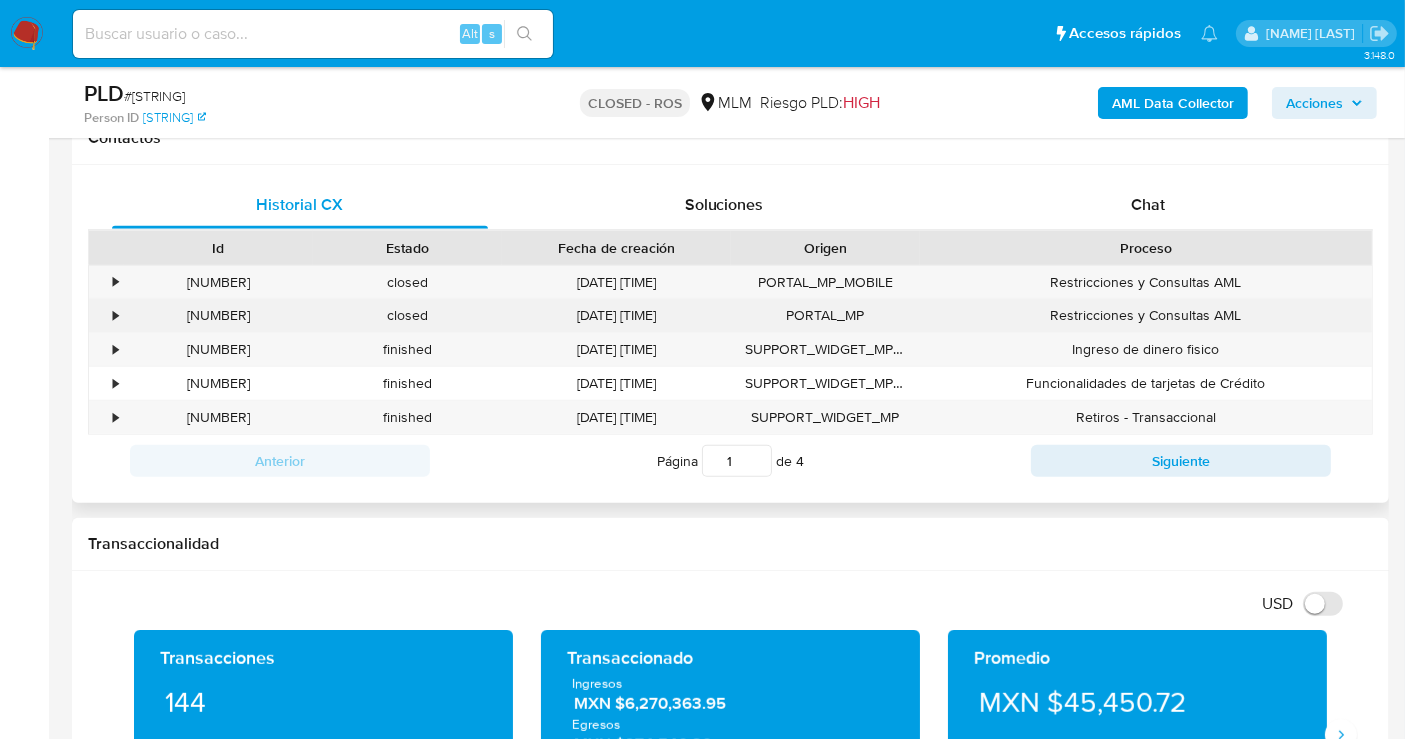 scroll, scrollTop: 777, scrollLeft: 0, axis: vertical 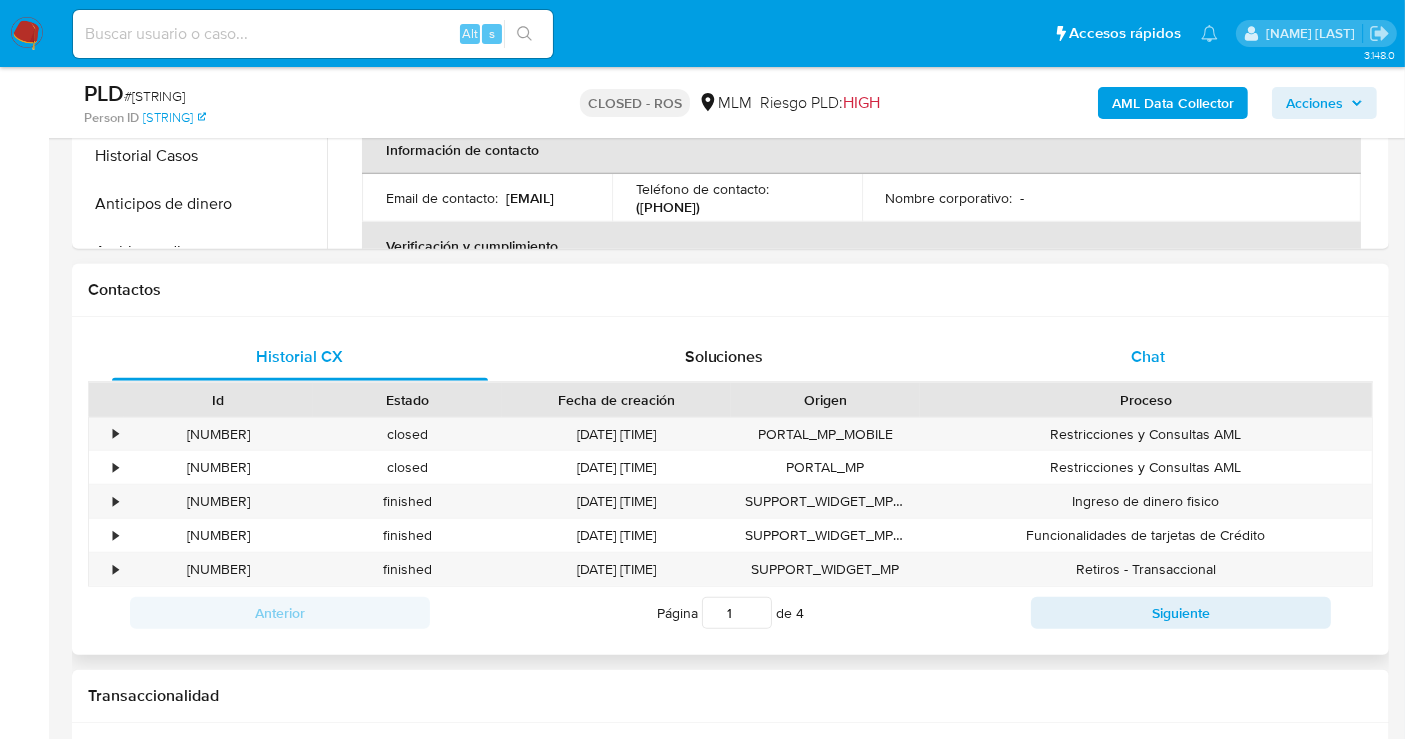 click on "Chat" at bounding box center [1148, 356] 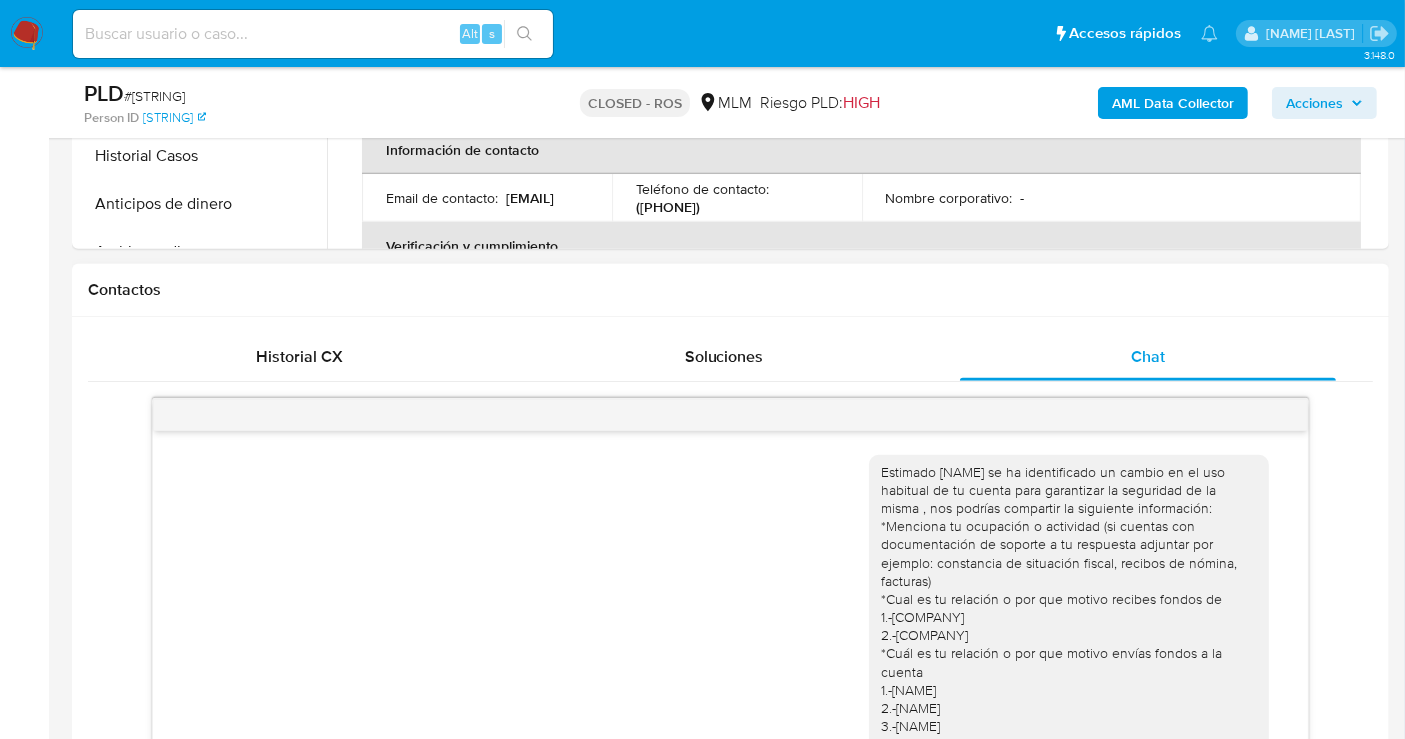 scroll, scrollTop: 157, scrollLeft: 0, axis: vertical 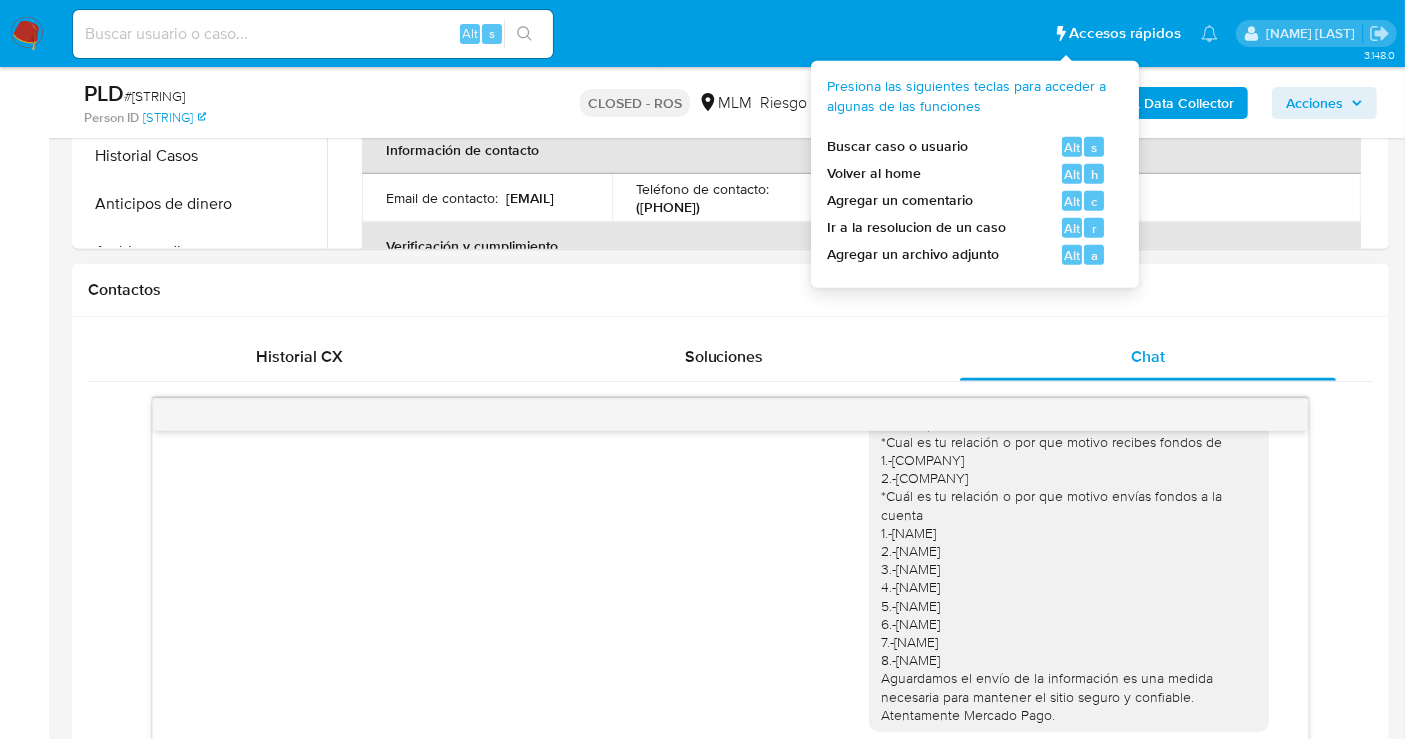 type 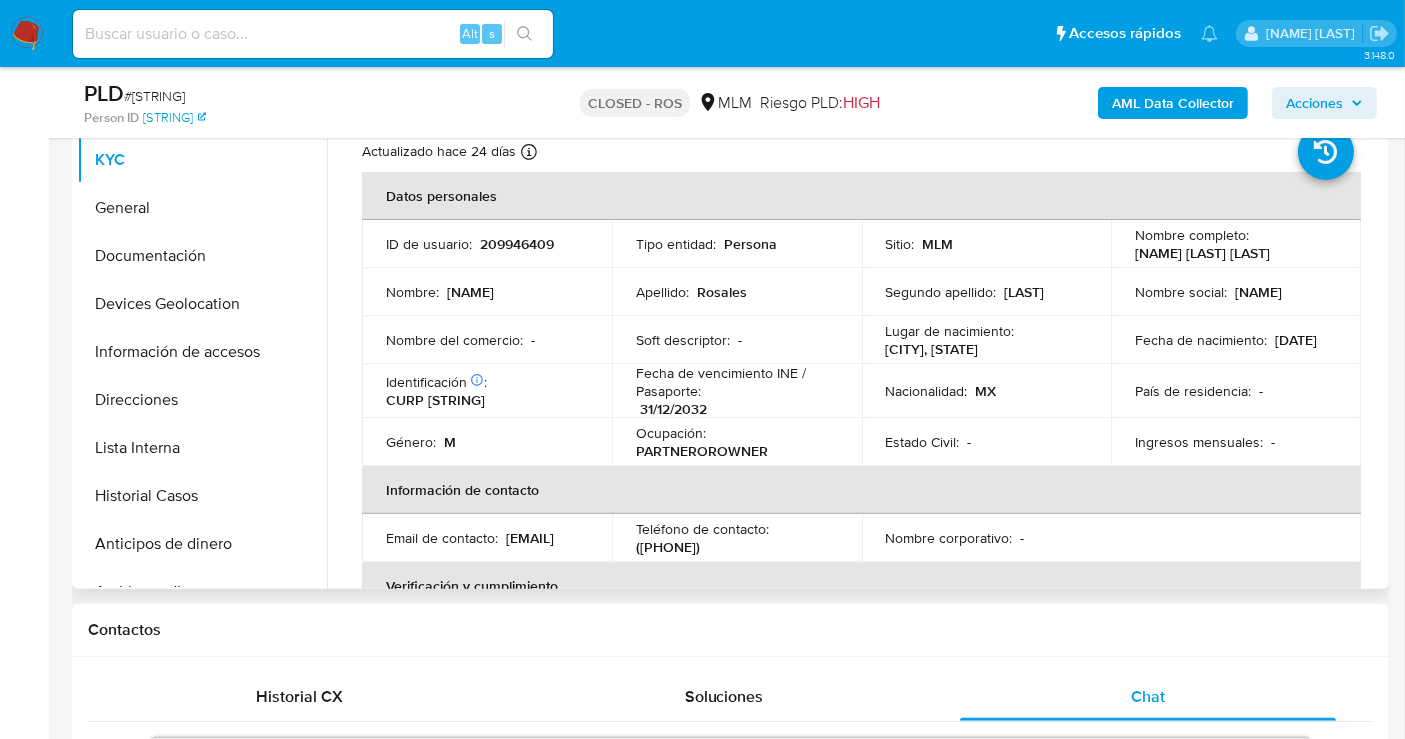 scroll, scrollTop: 111, scrollLeft: 0, axis: vertical 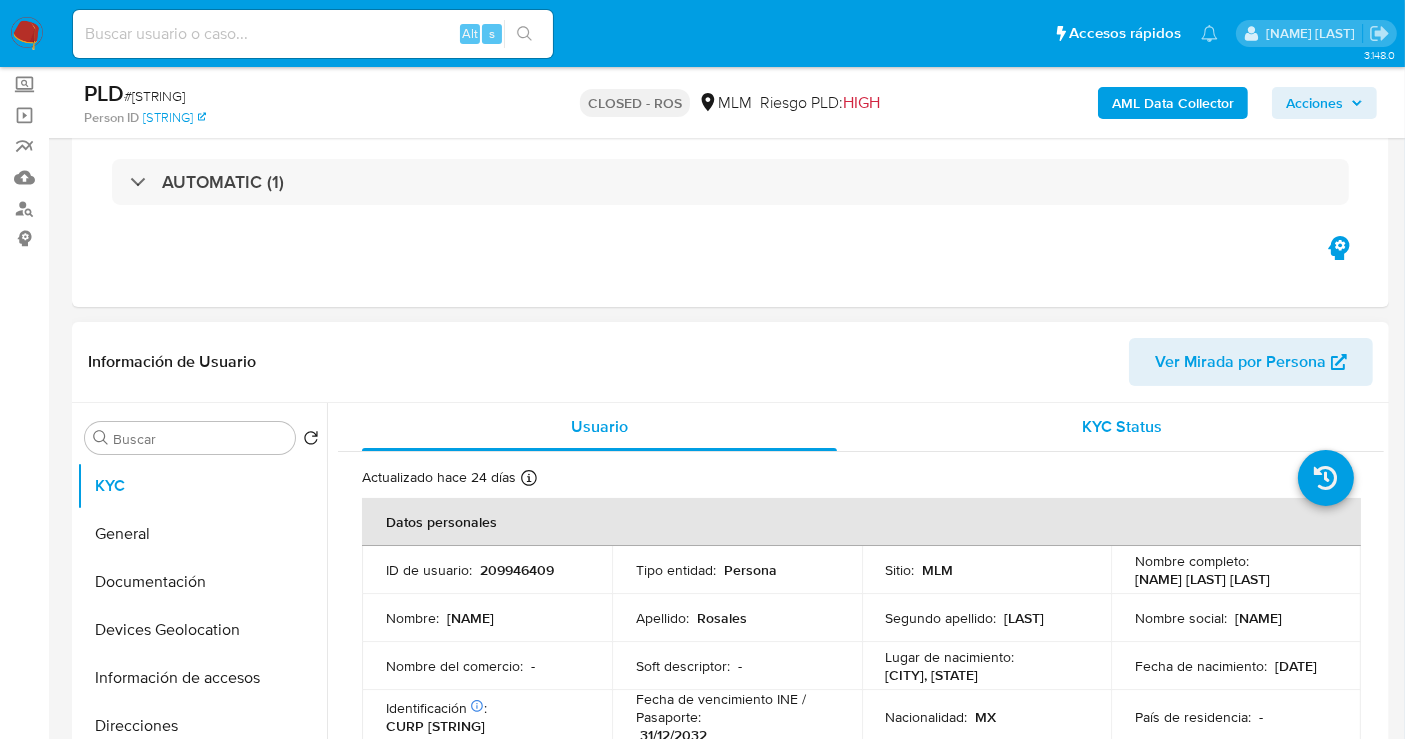 click on "KYC Status" at bounding box center [1123, 426] 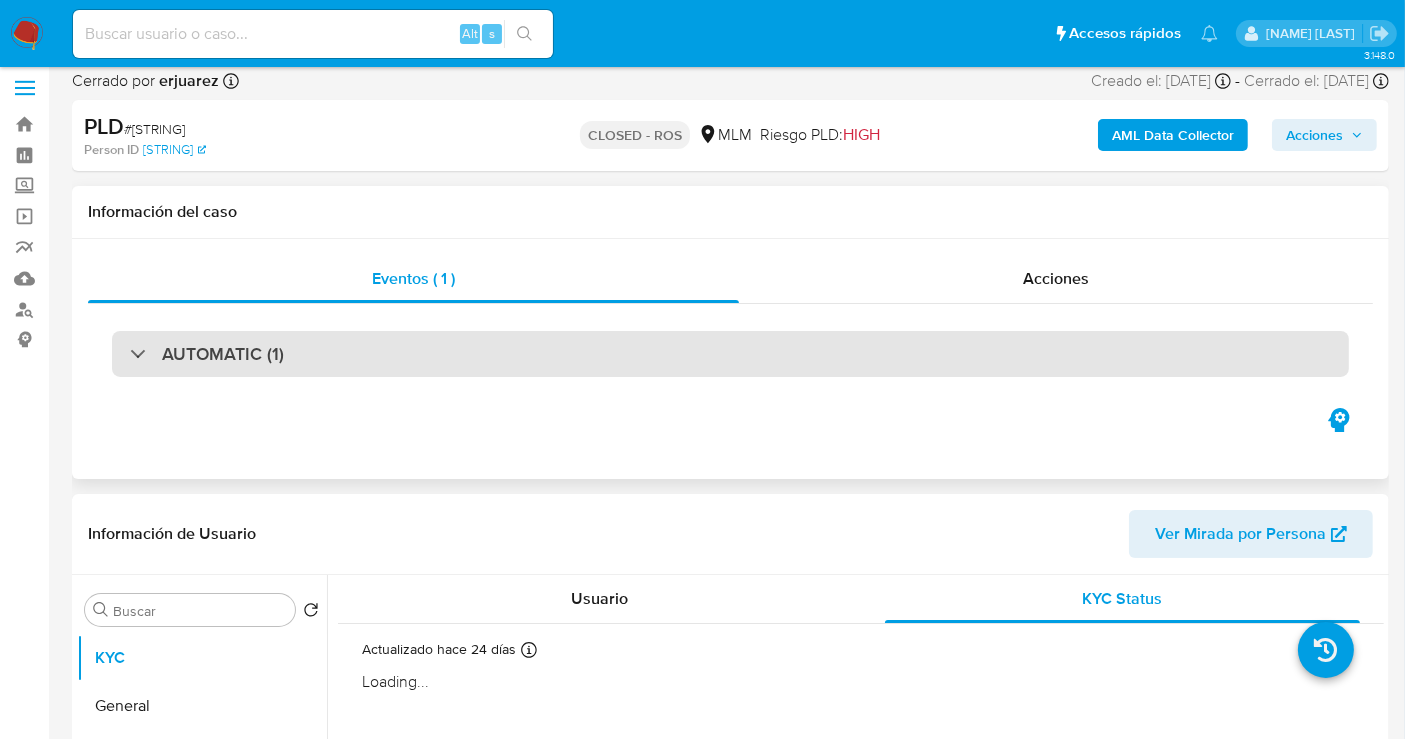 scroll, scrollTop: 0, scrollLeft: 0, axis: both 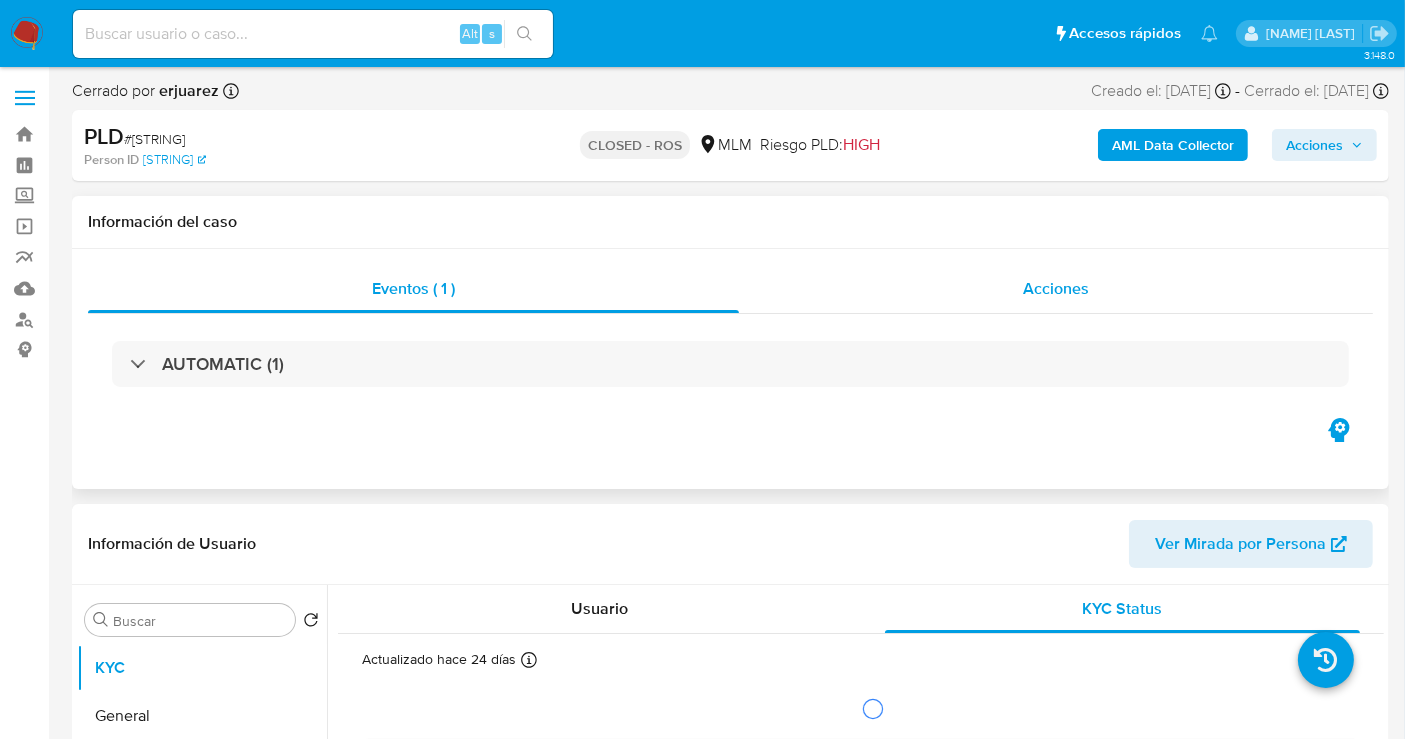 click on "Acciones" at bounding box center [1056, 289] 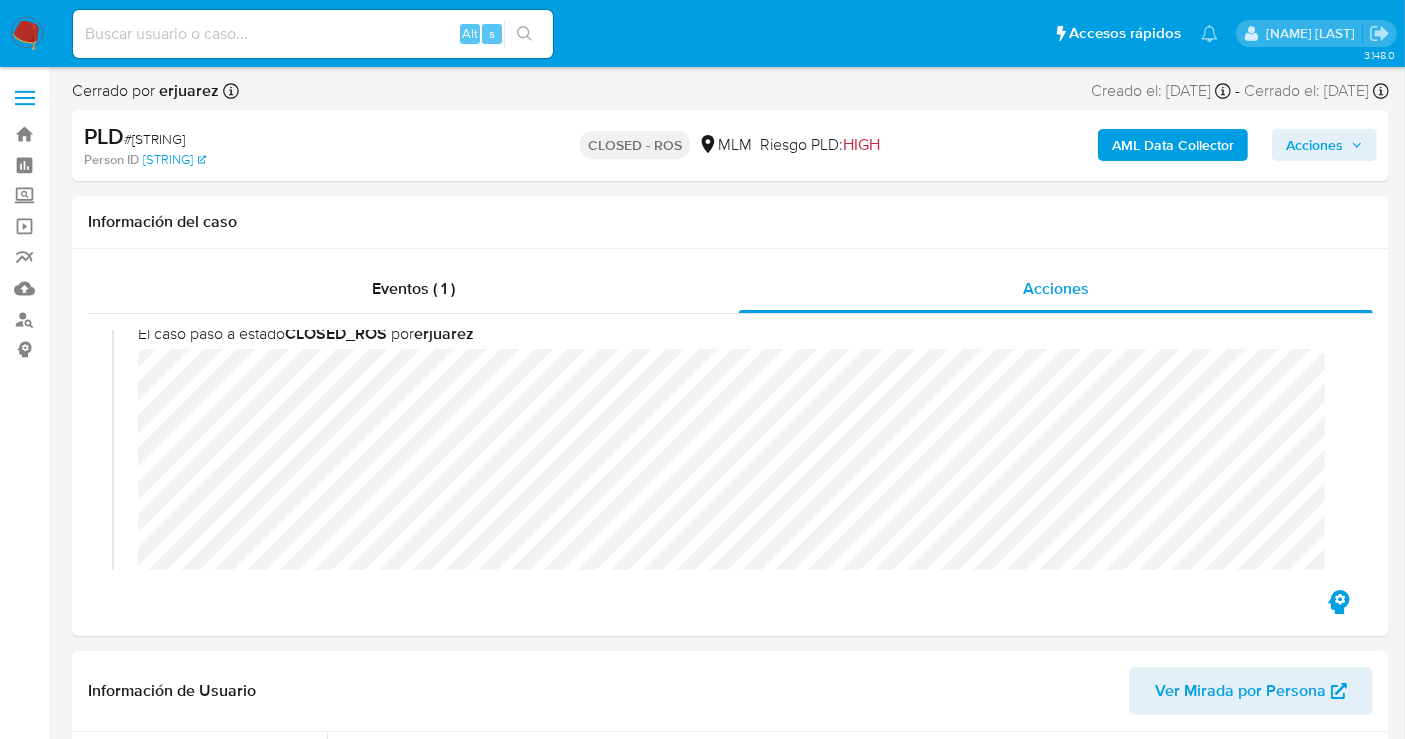 scroll, scrollTop: 0, scrollLeft: 0, axis: both 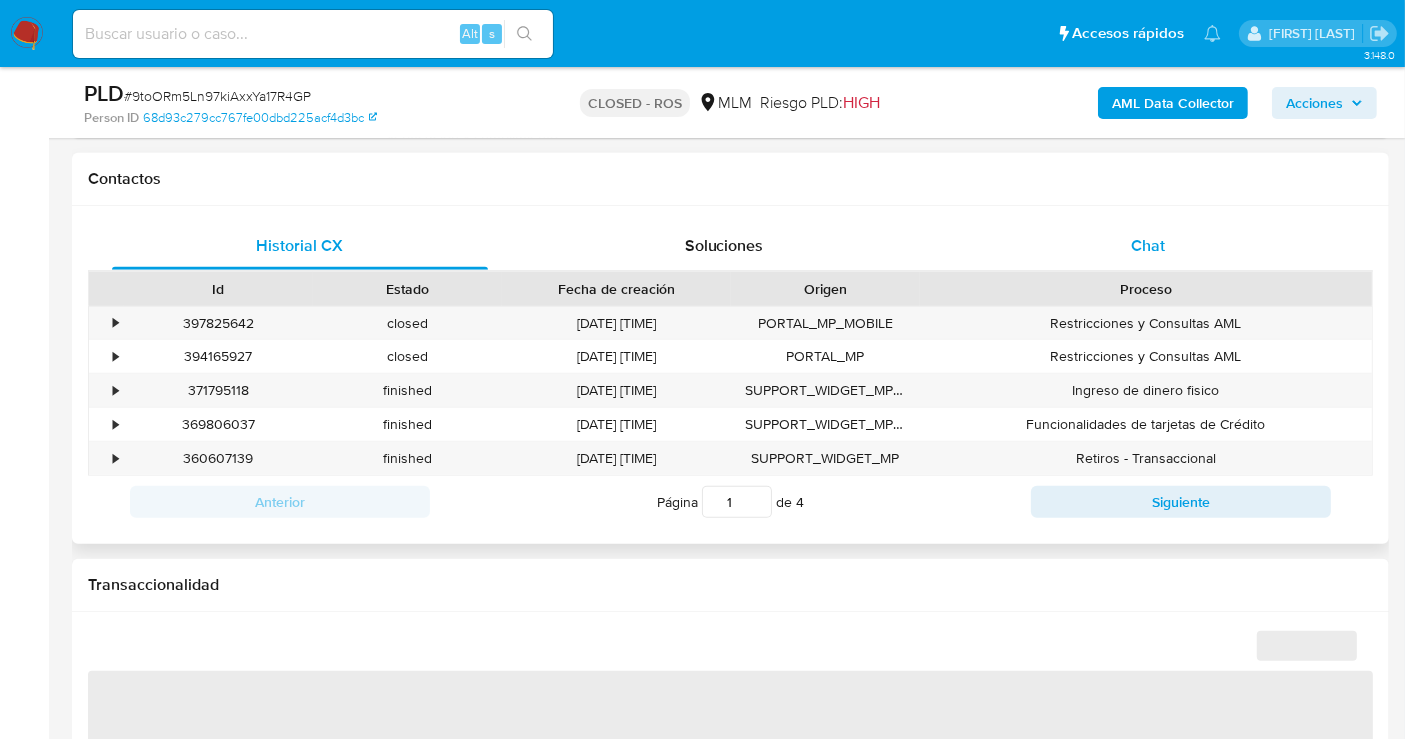 click on "Chat" at bounding box center (1148, 245) 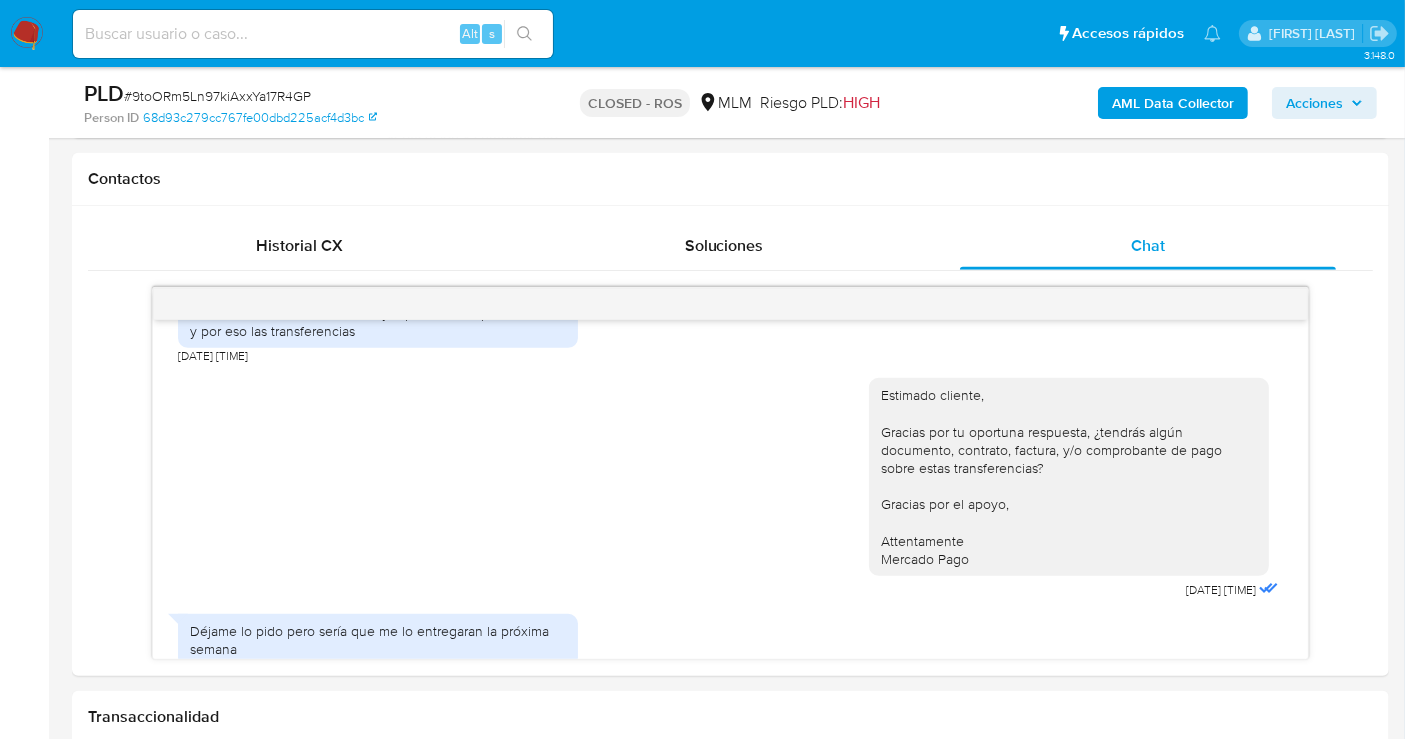 scroll, scrollTop: 897, scrollLeft: 0, axis: vertical 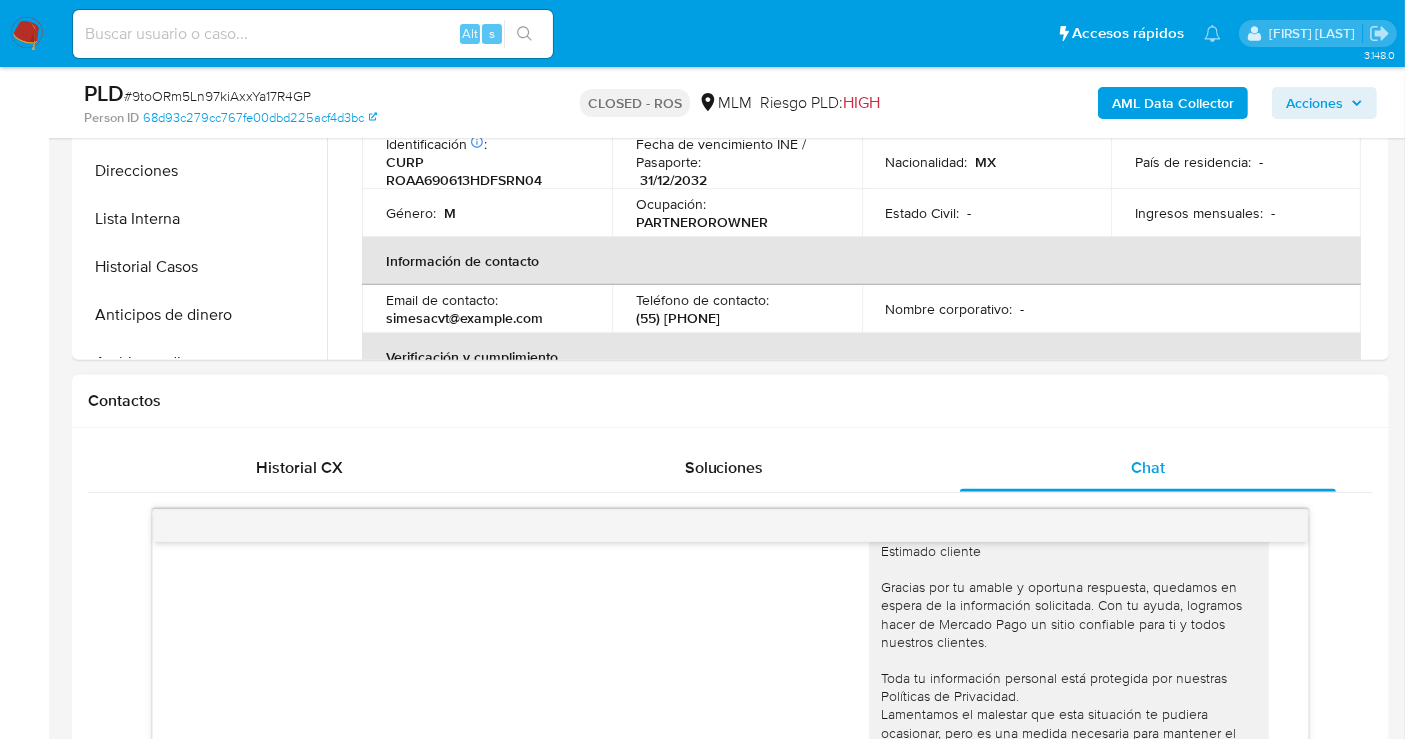 type 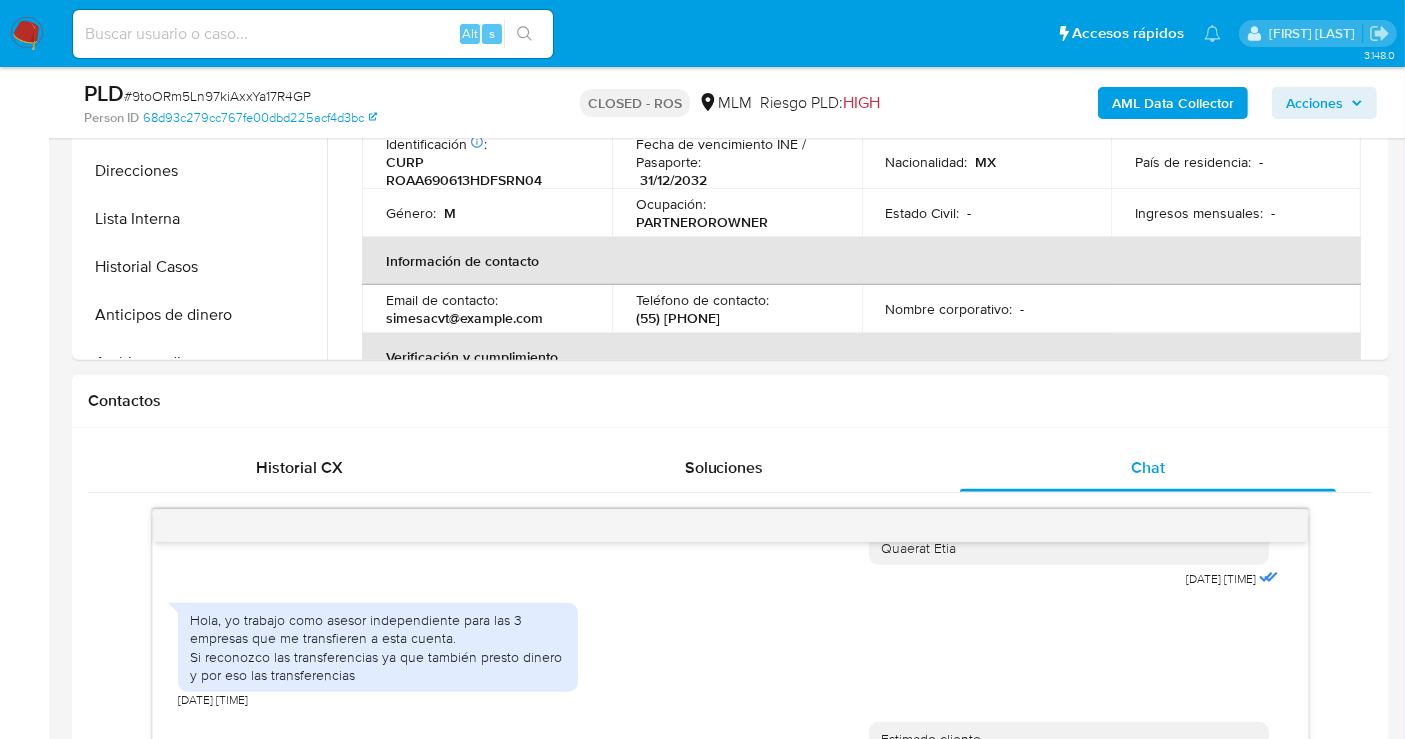 scroll, scrollTop: 786, scrollLeft: 0, axis: vertical 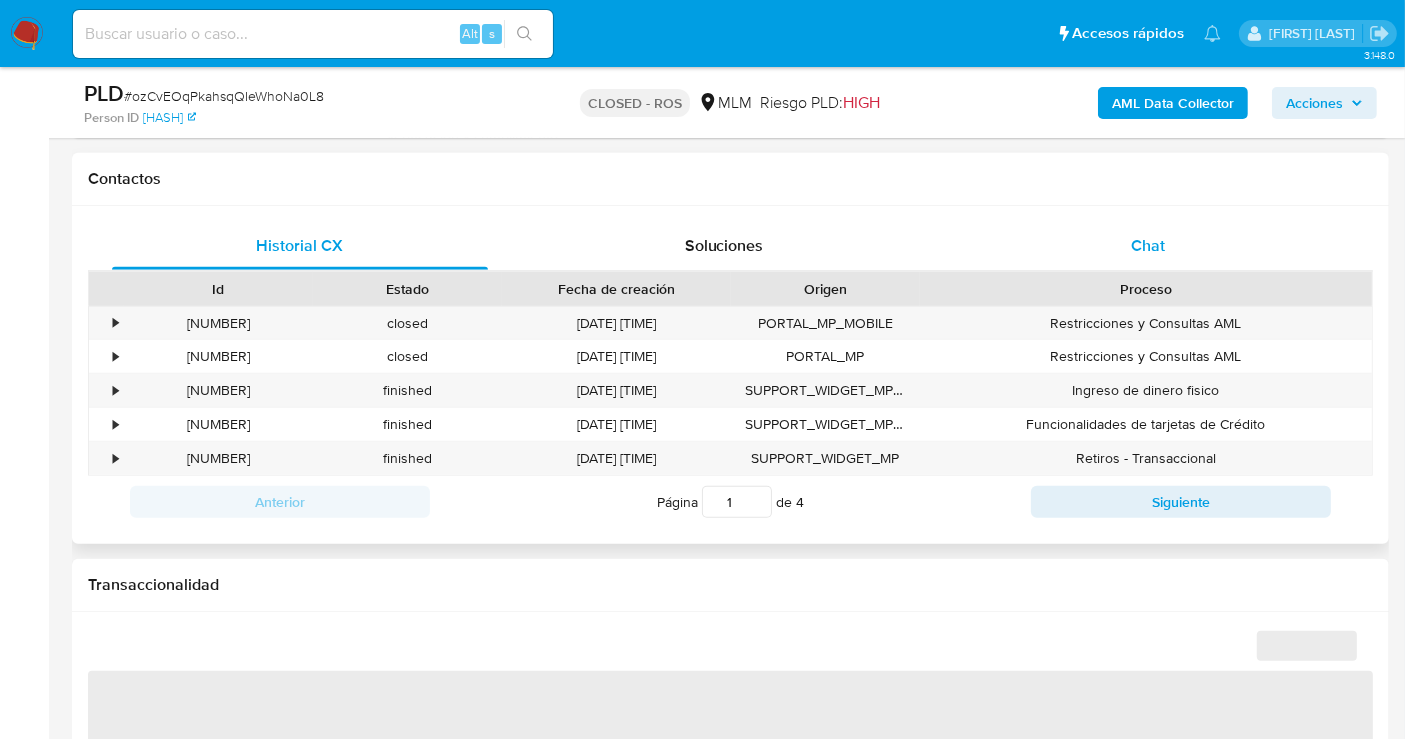 click on "Chat" at bounding box center [1148, 245] 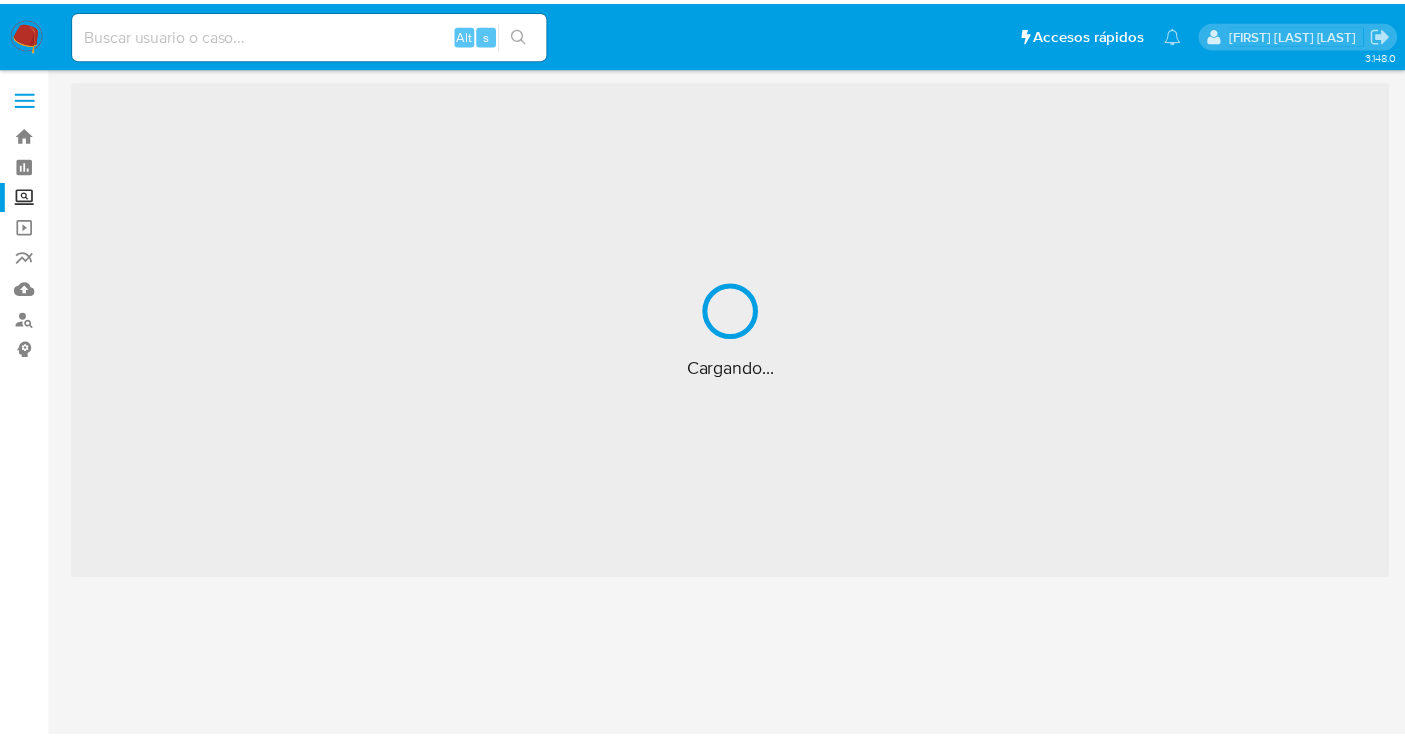 scroll, scrollTop: 0, scrollLeft: 0, axis: both 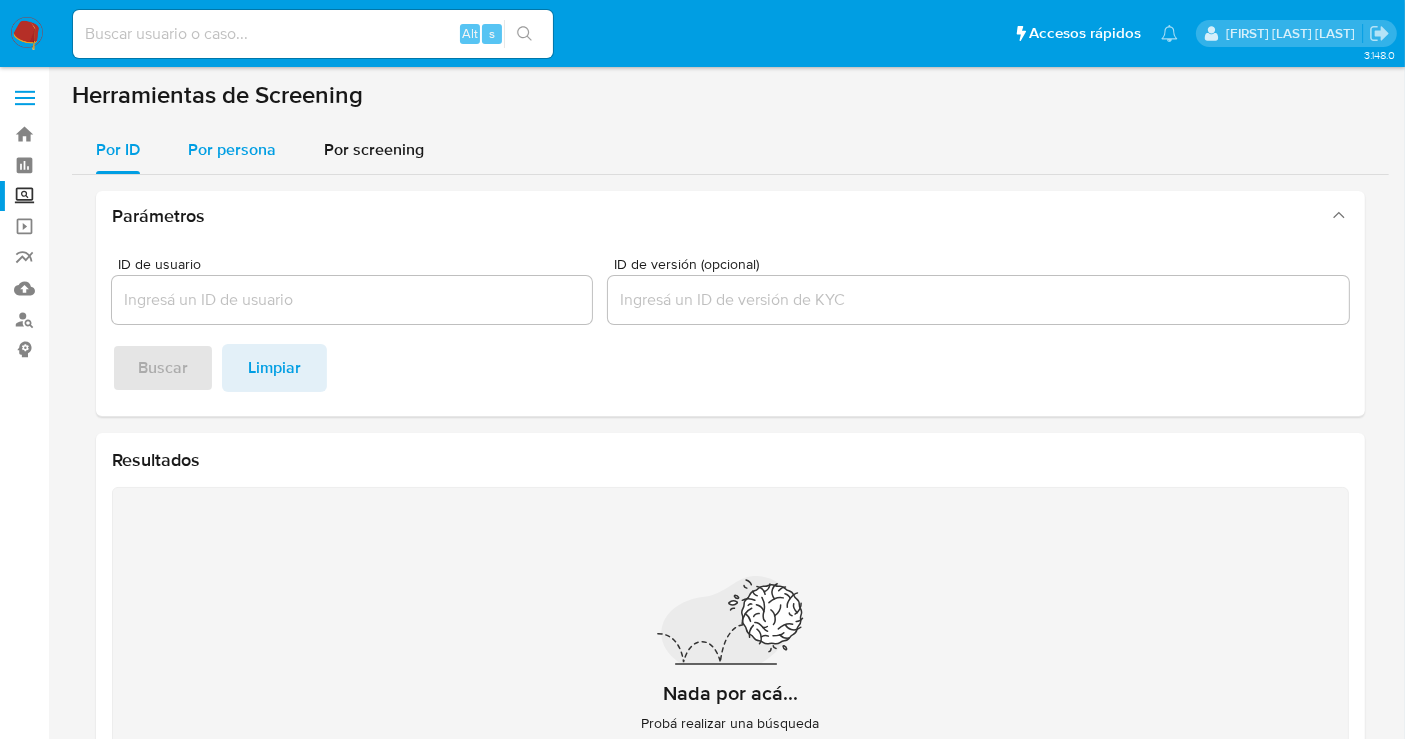 click on "Por persona" at bounding box center (232, 149) 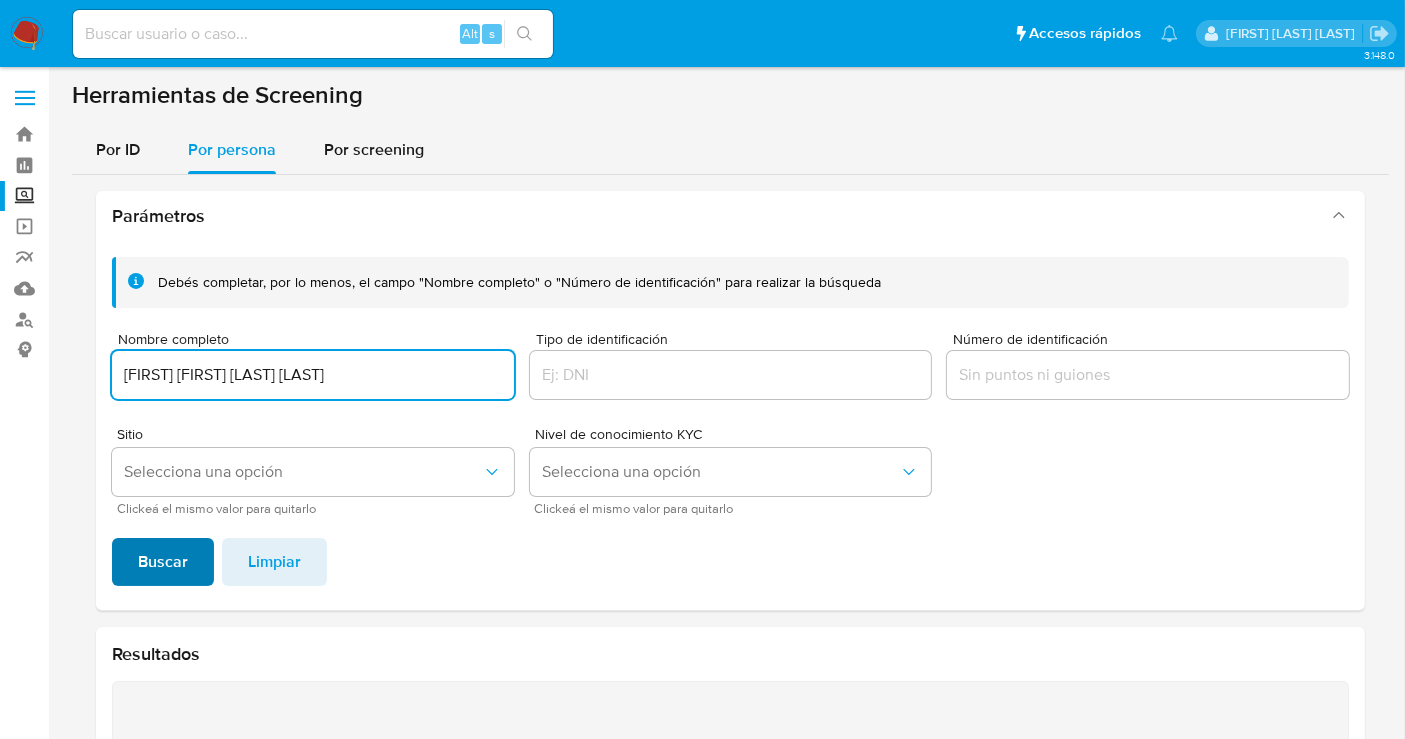 type on "[FIRST] [FIRST] [LAST] [LAST]" 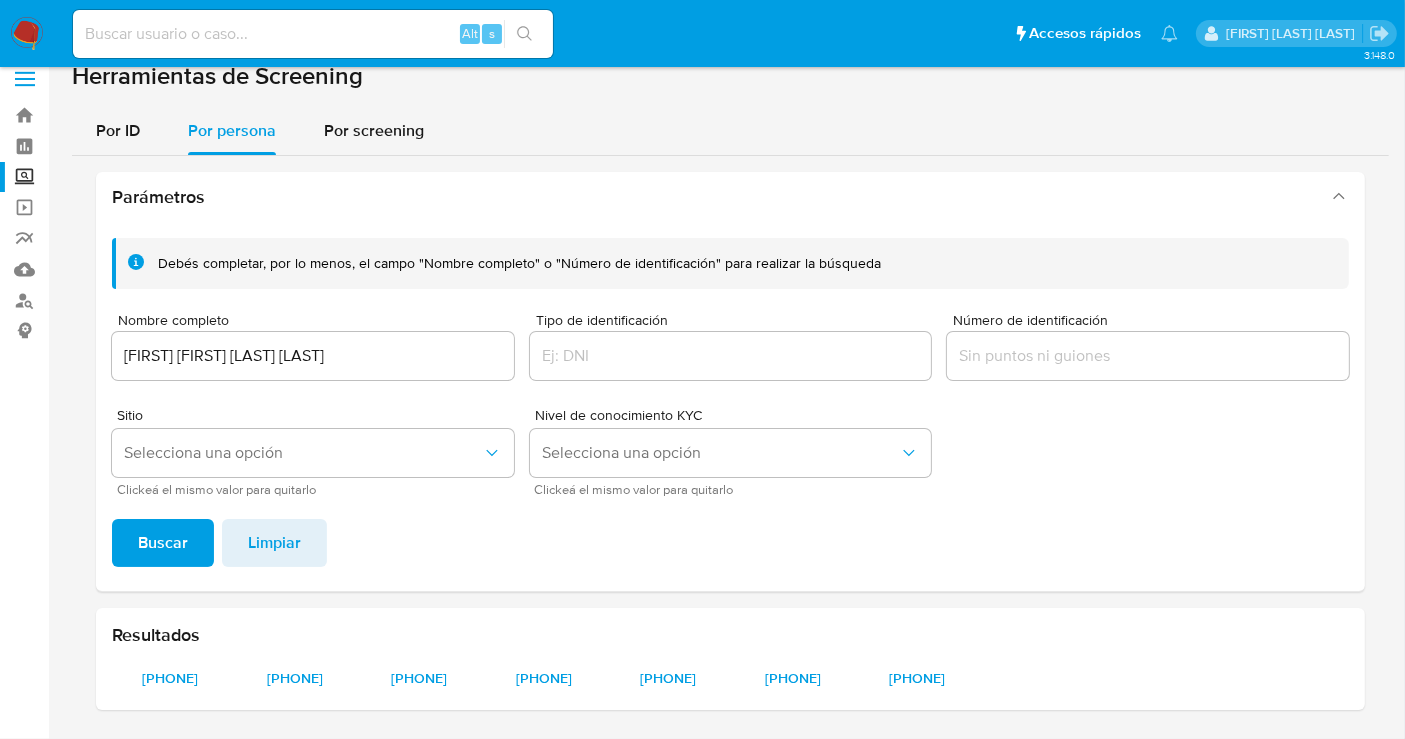 scroll, scrollTop: 17, scrollLeft: 0, axis: vertical 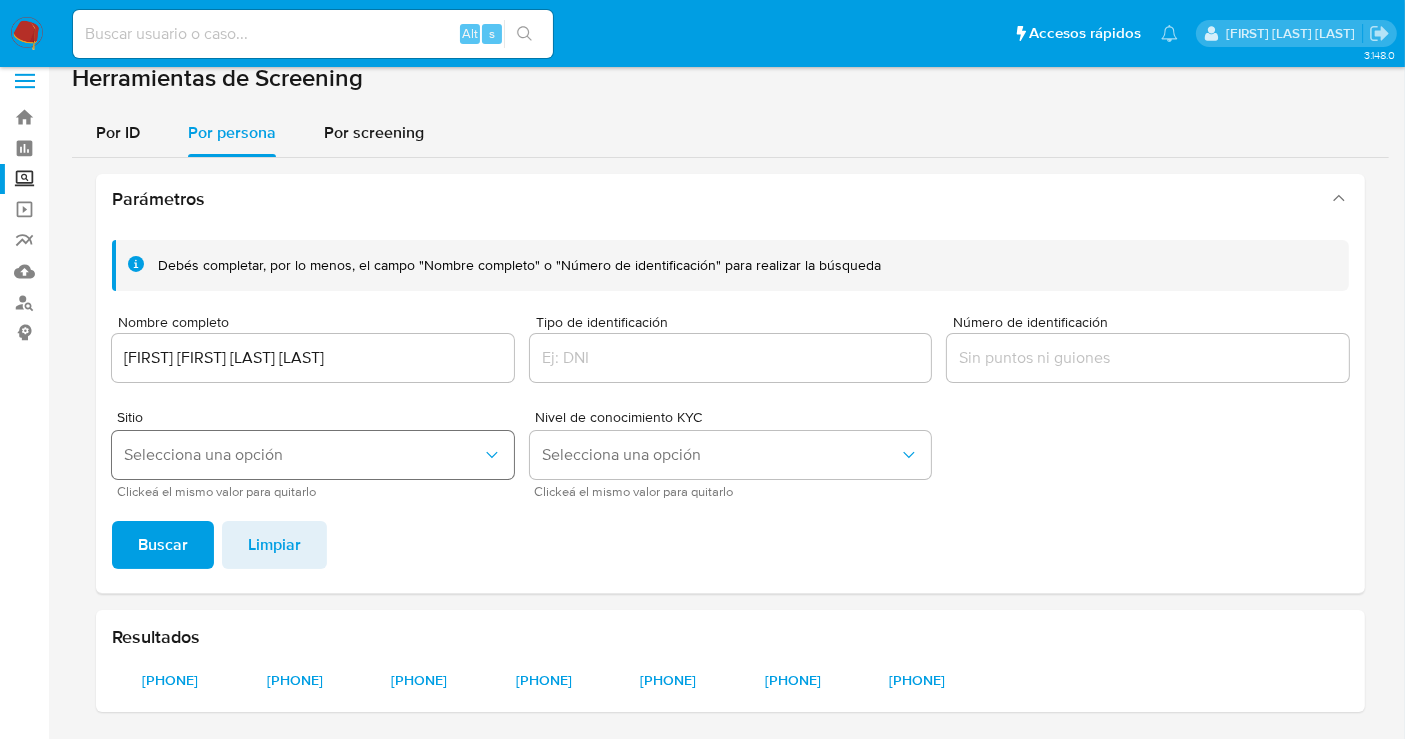 type 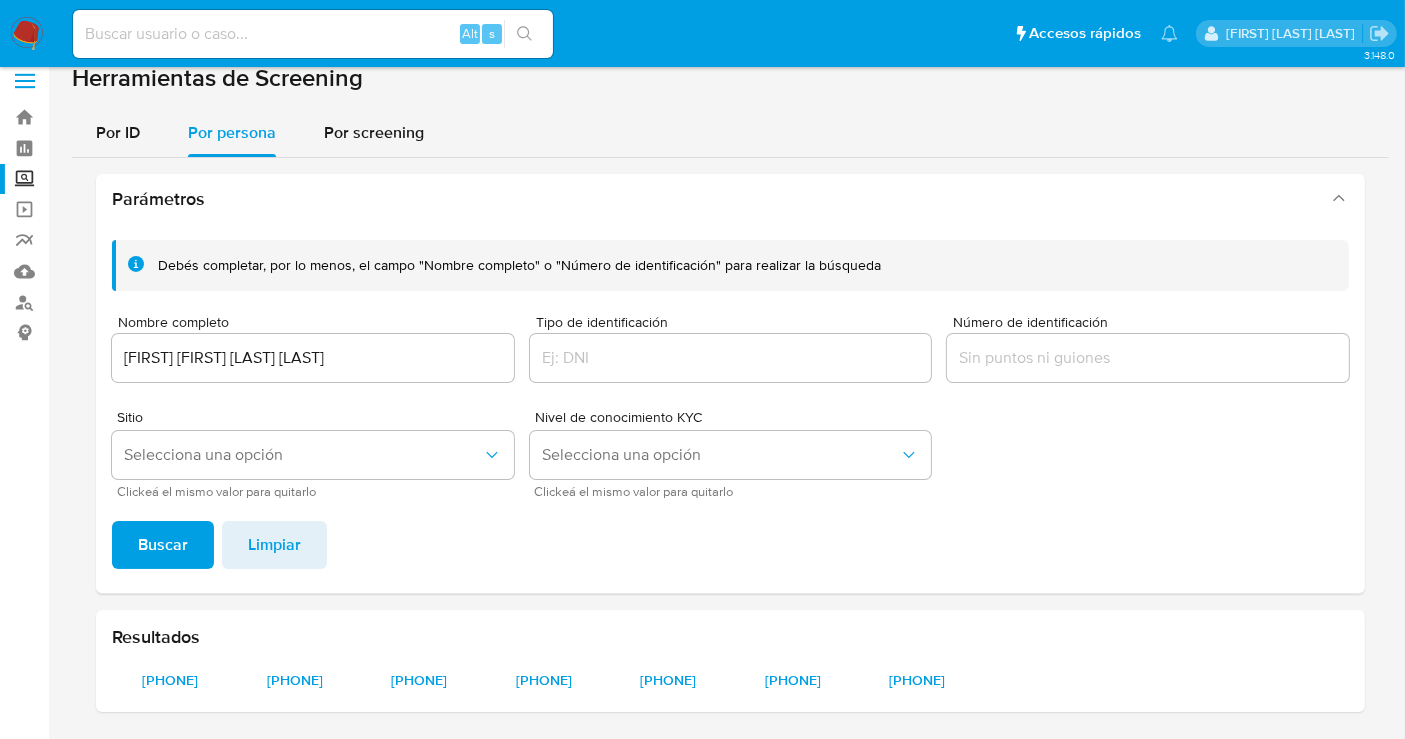 click at bounding box center (27, 34) 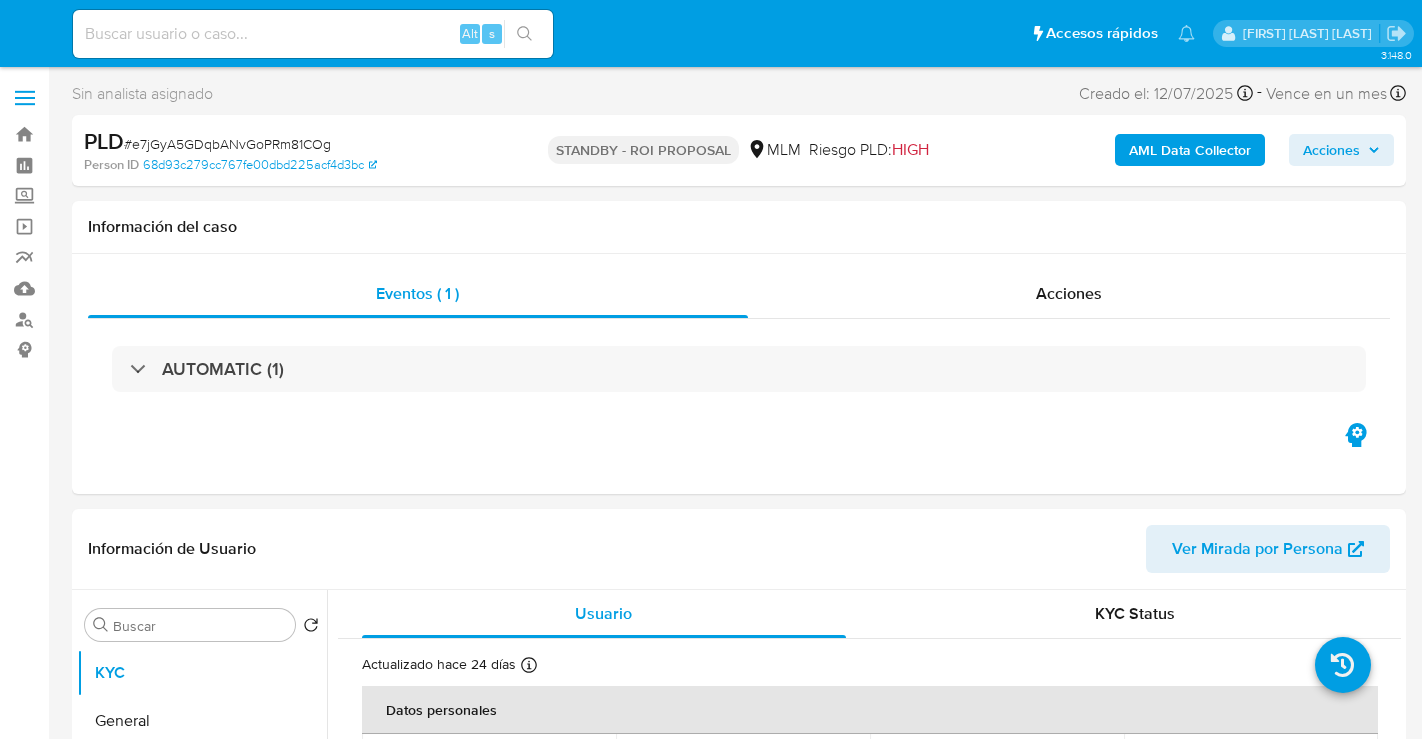 select on "10" 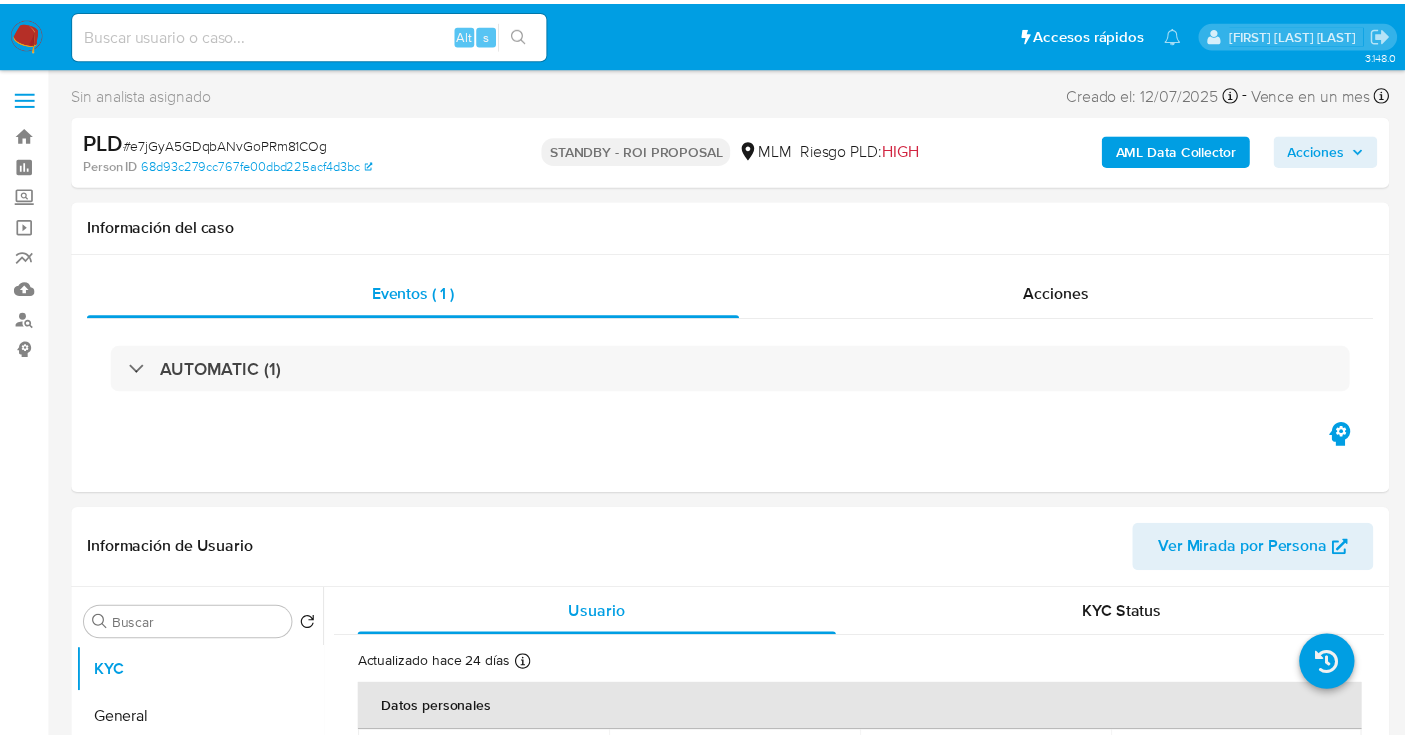 scroll, scrollTop: 0, scrollLeft: 0, axis: both 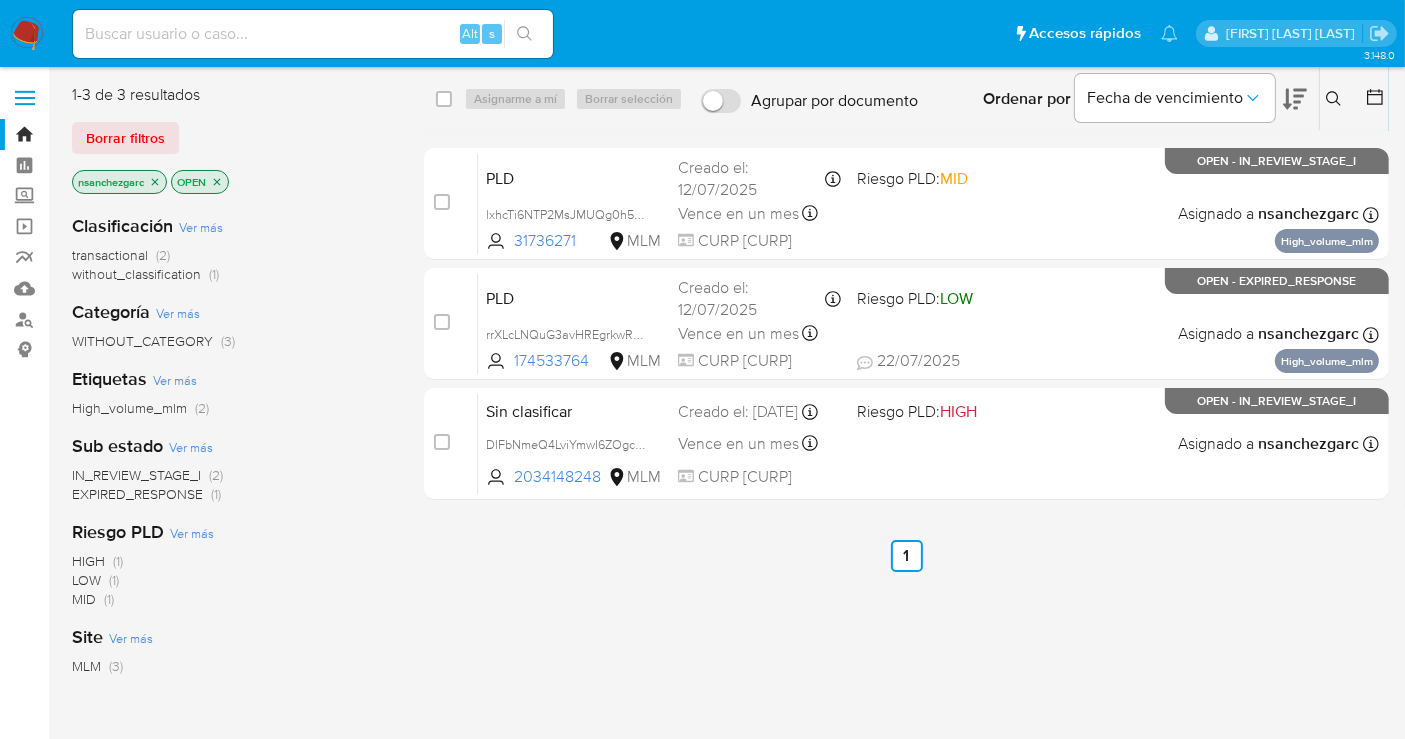 click on "Alt s" at bounding box center (313, 34) 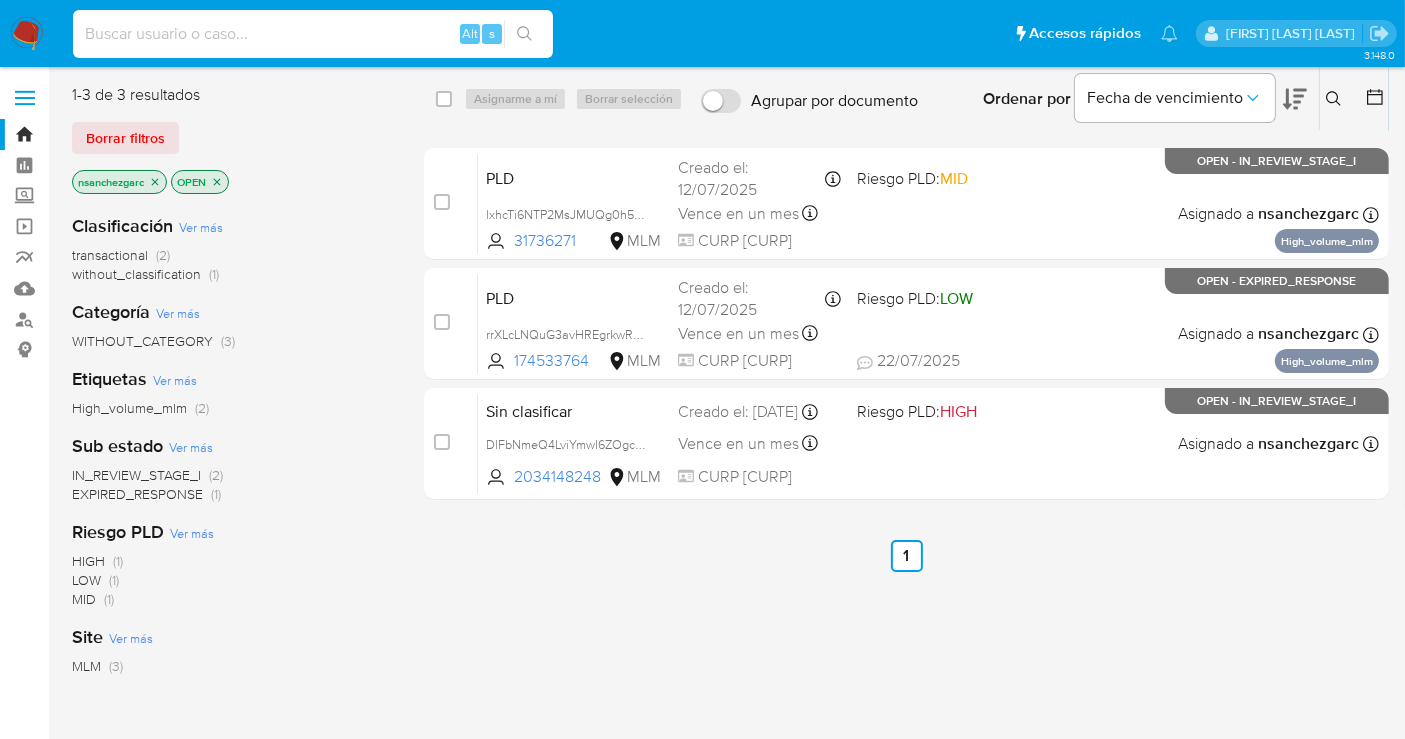 click at bounding box center [313, 34] 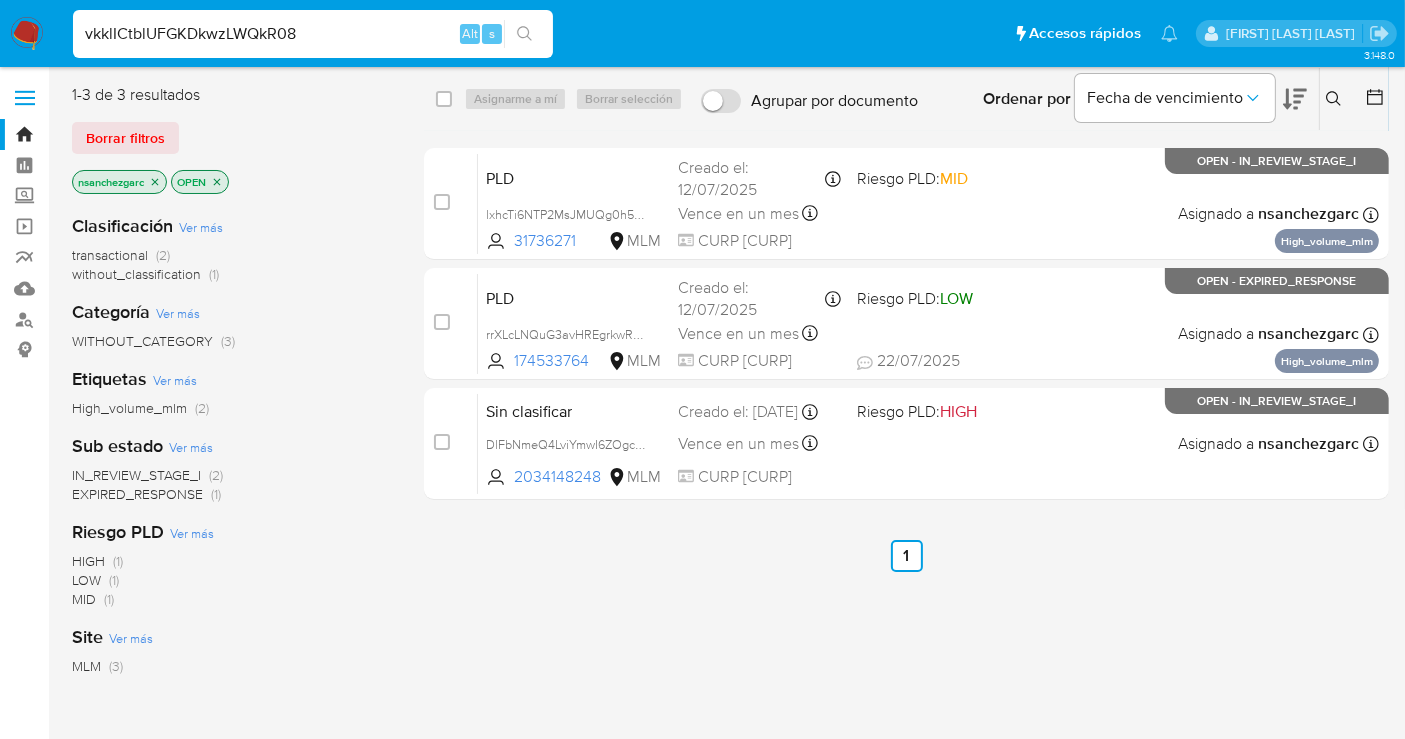 type on "vkklICtblUFGKDkwzLWQkR08" 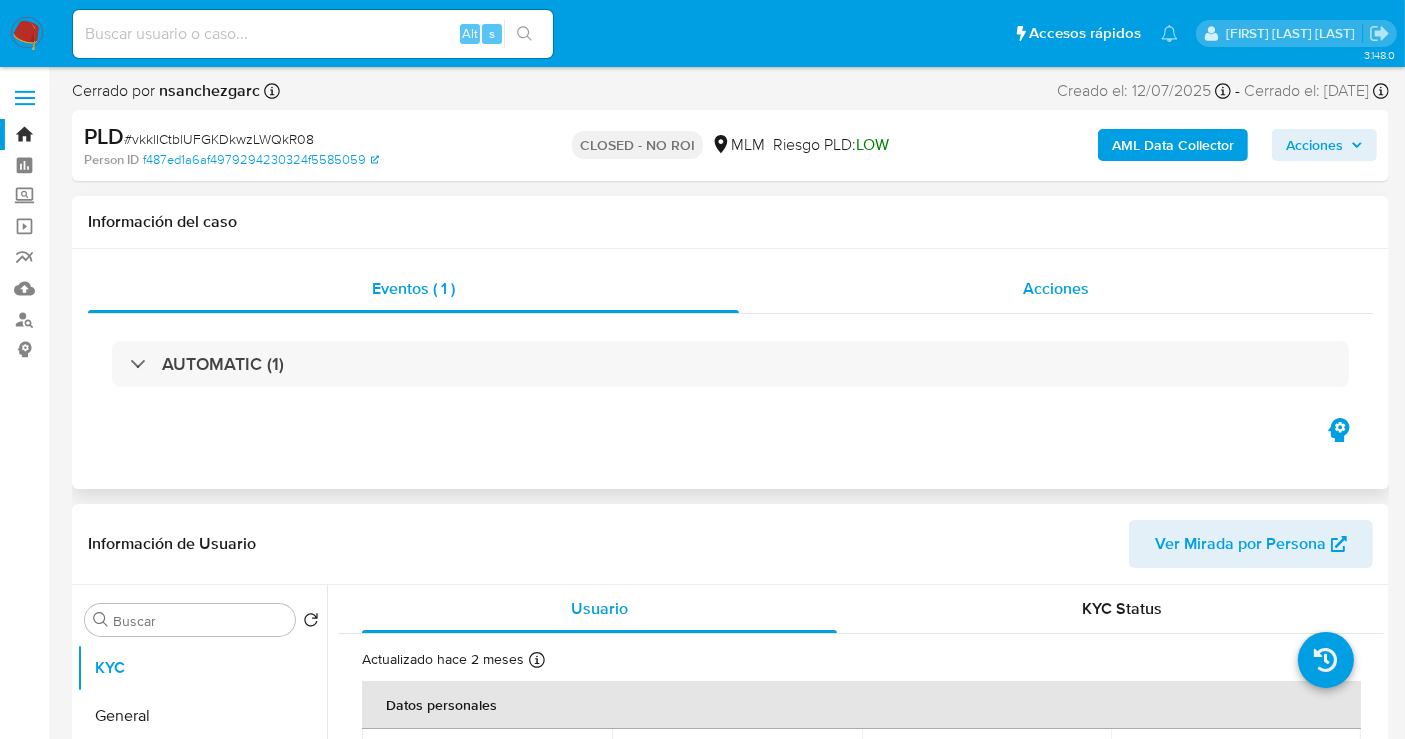 click on "Acciones" at bounding box center [1056, 288] 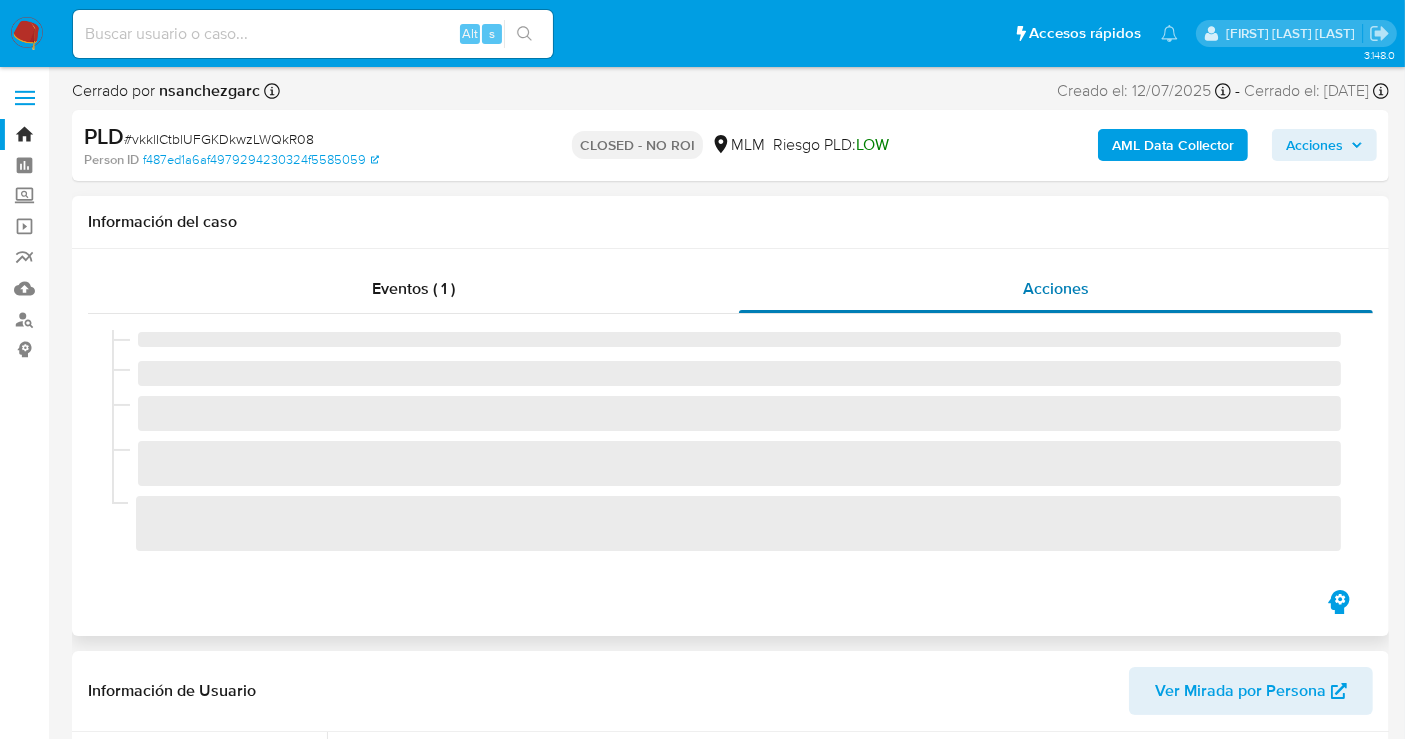 select on "10" 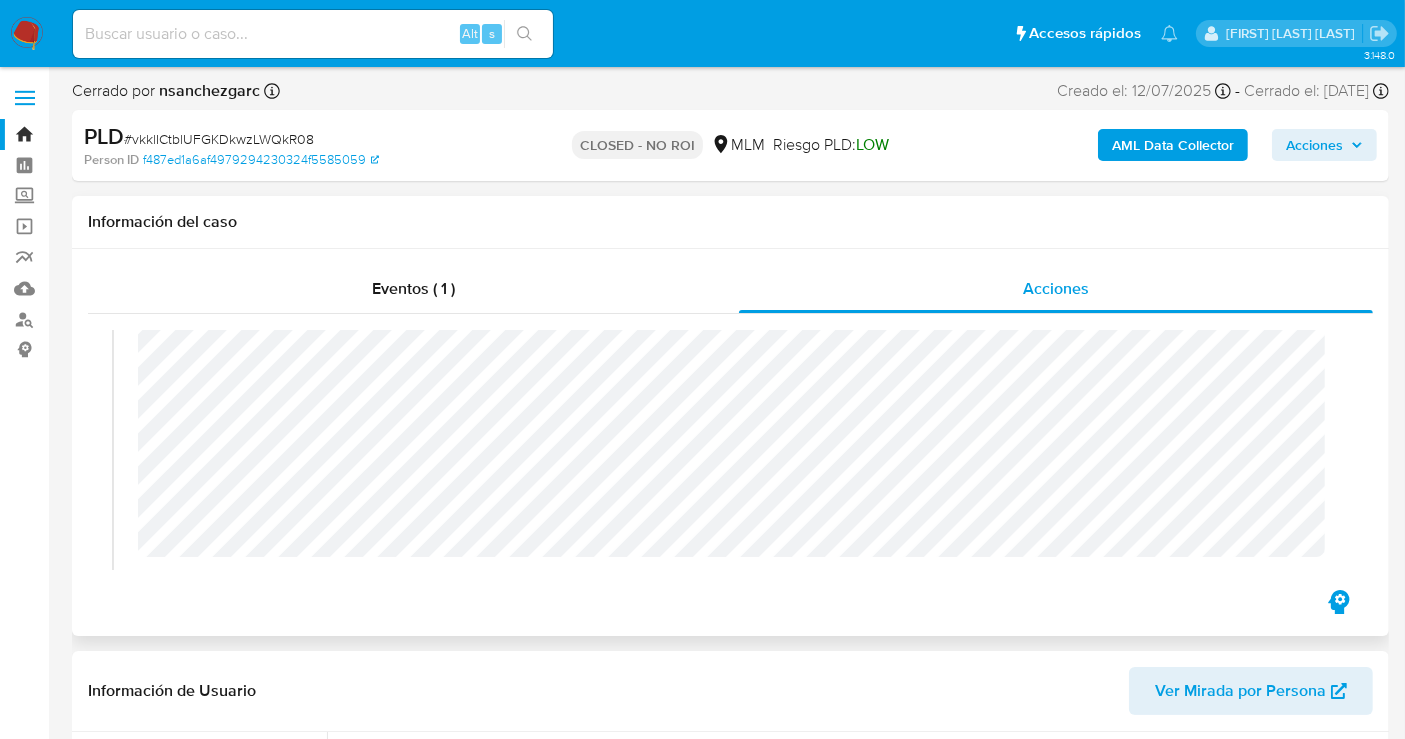 scroll, scrollTop: 222, scrollLeft: 0, axis: vertical 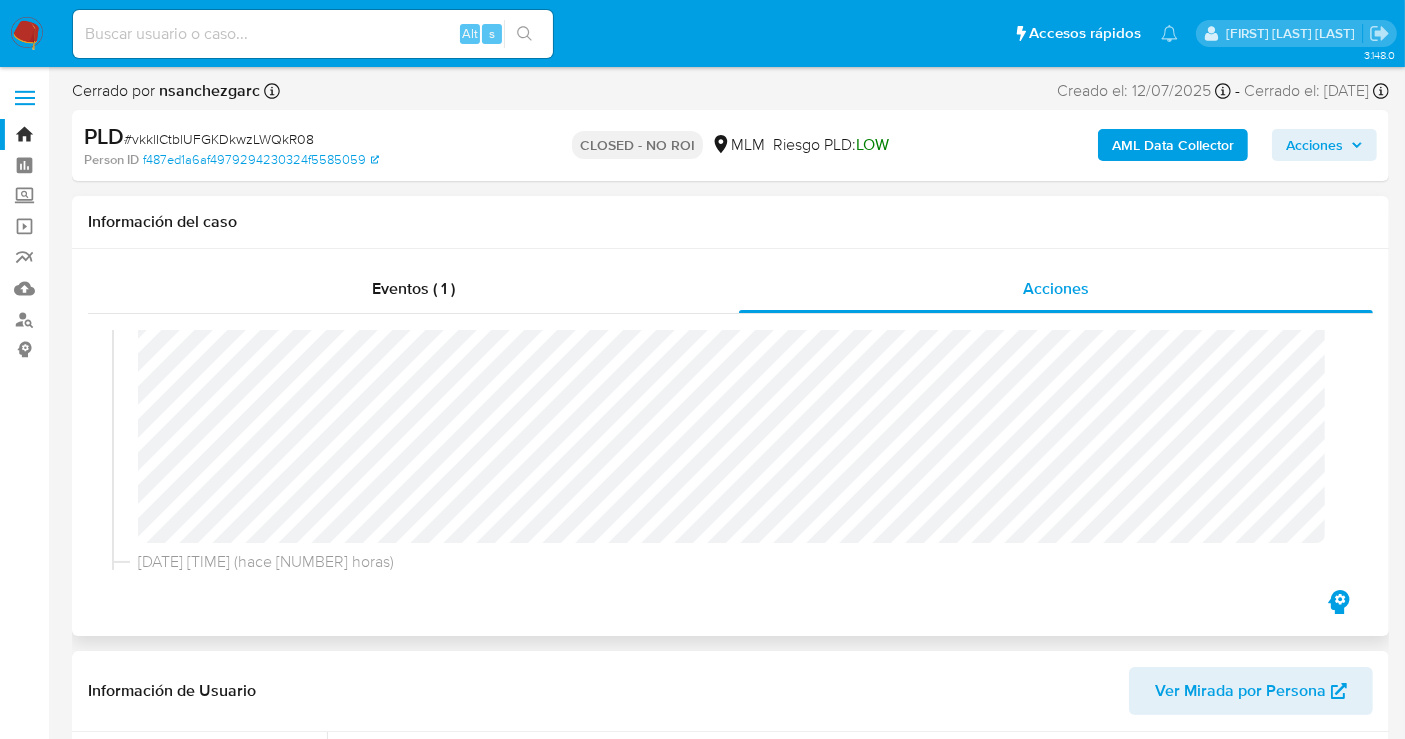 type 